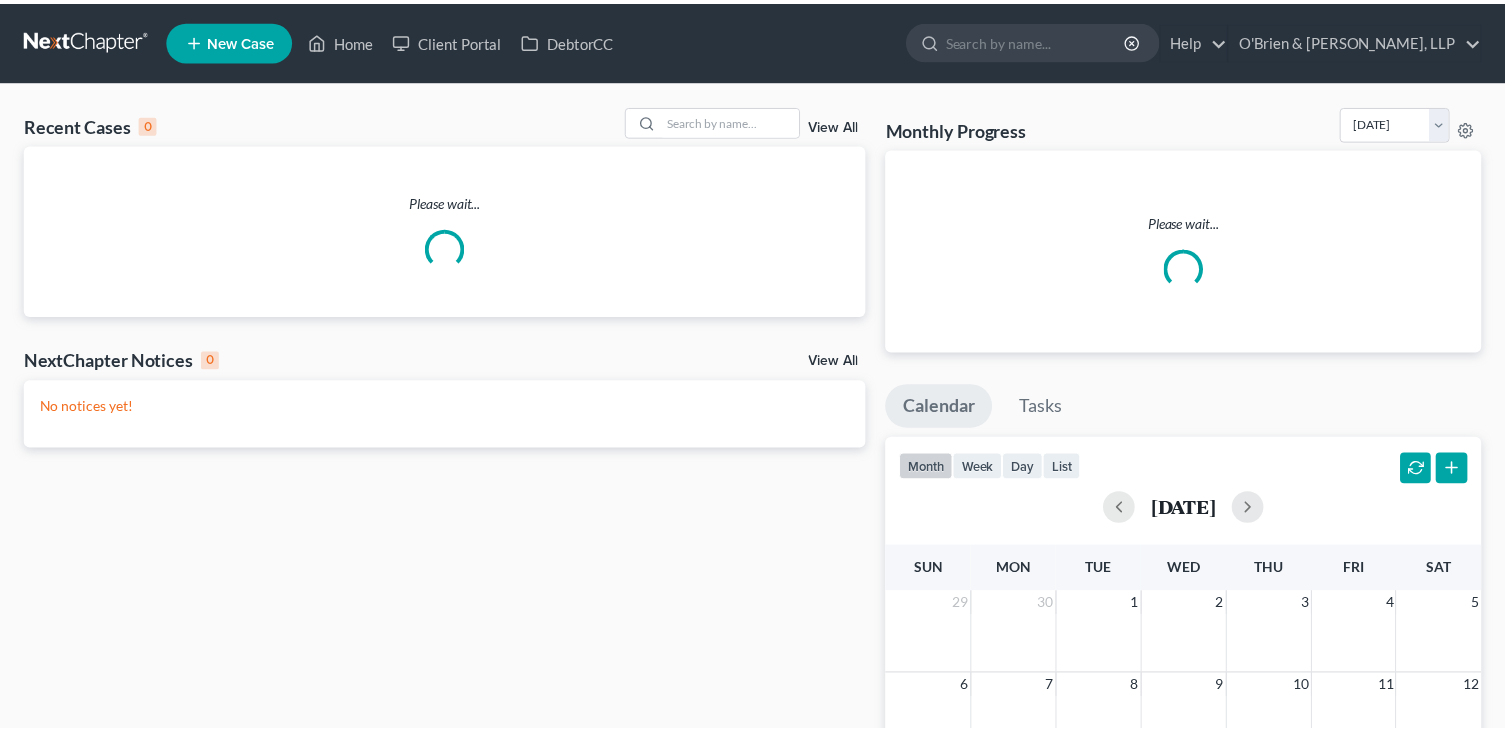 scroll, scrollTop: 0, scrollLeft: 0, axis: both 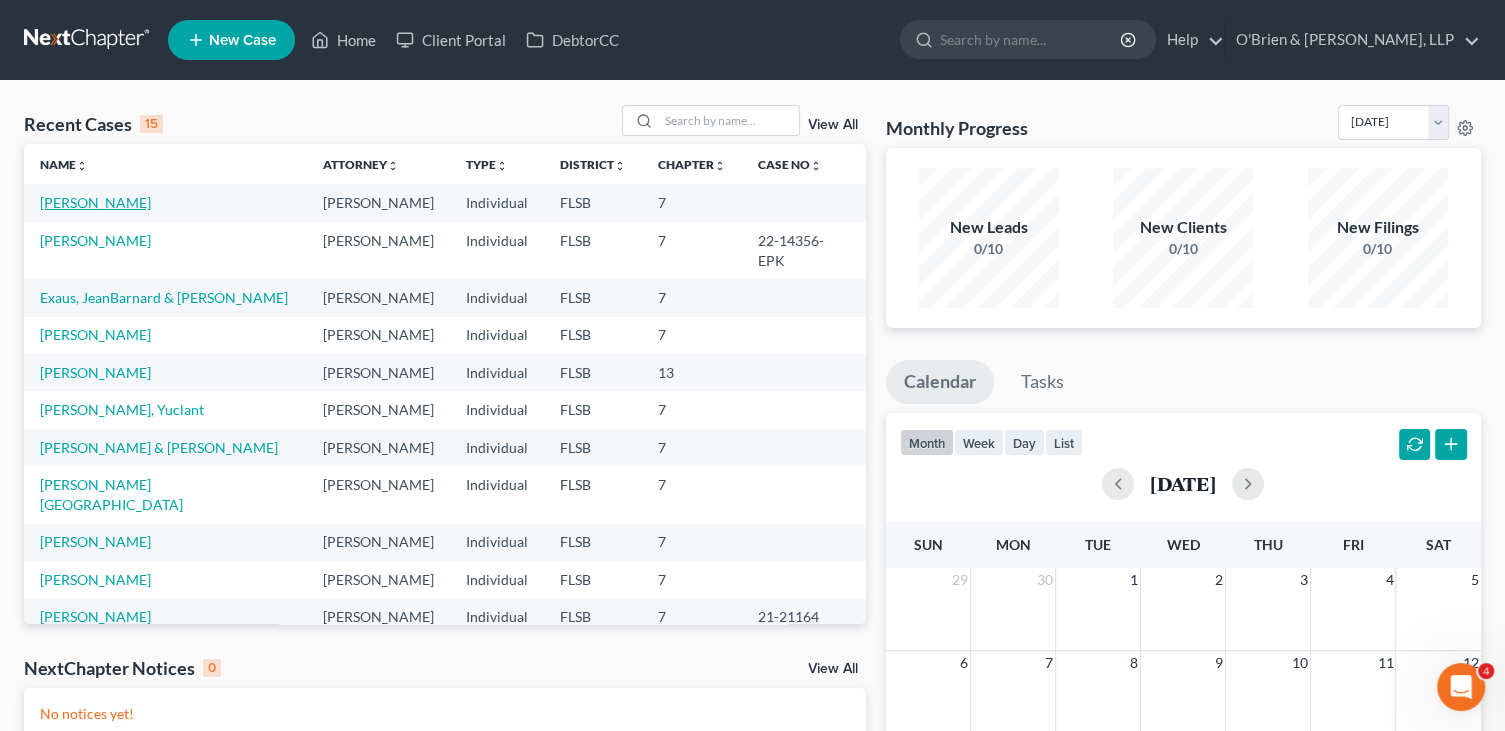 click on "[PERSON_NAME]" at bounding box center (95, 202) 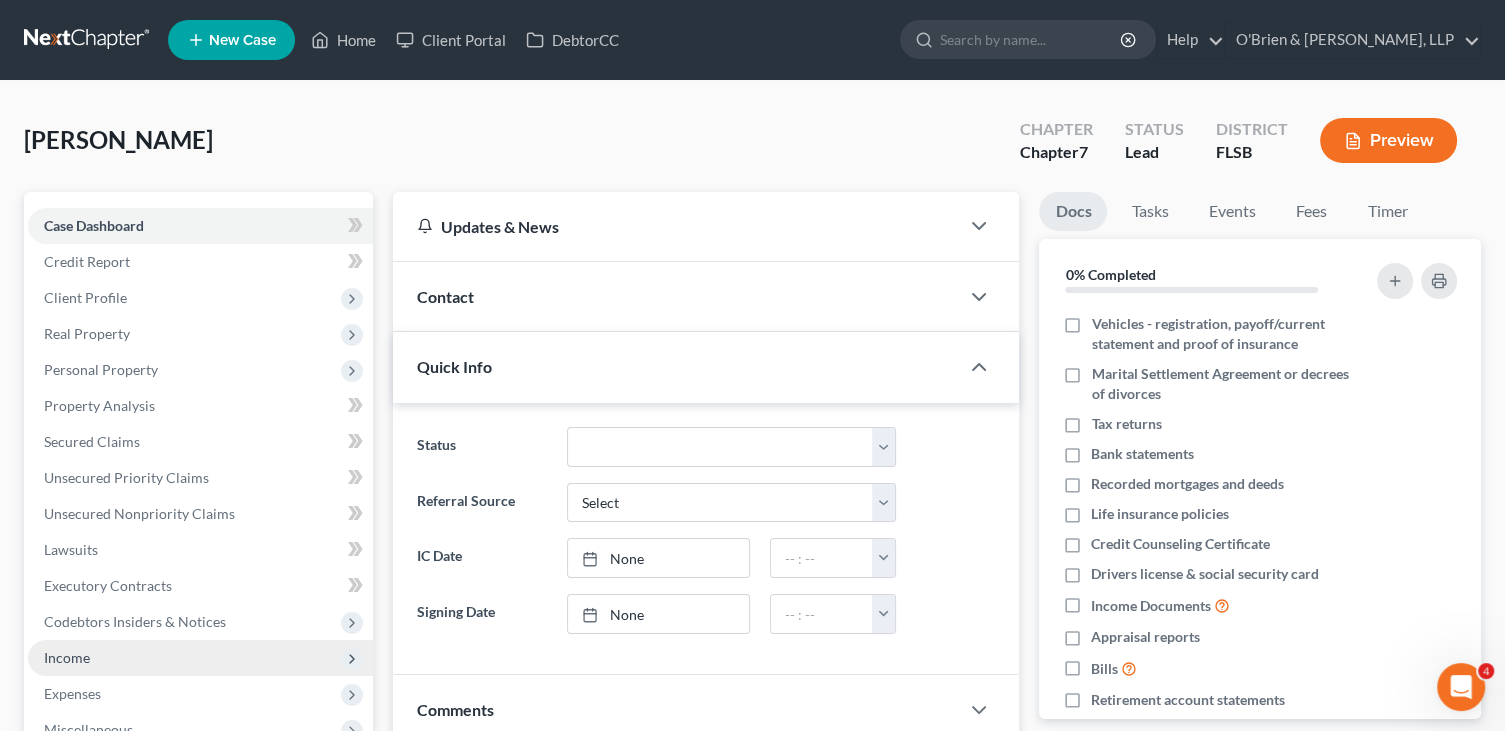click on "Income" at bounding box center (200, 658) 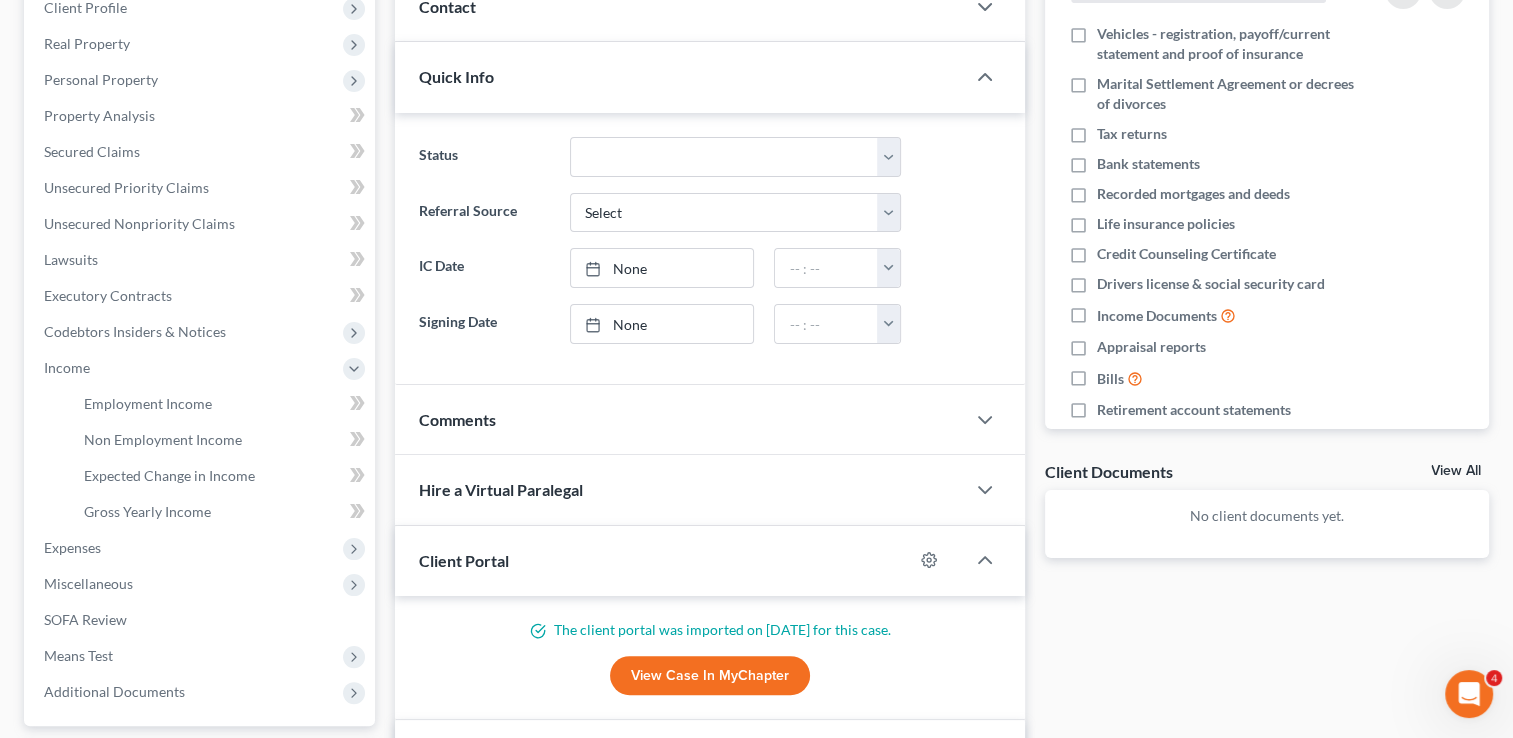 scroll, scrollTop: 304, scrollLeft: 0, axis: vertical 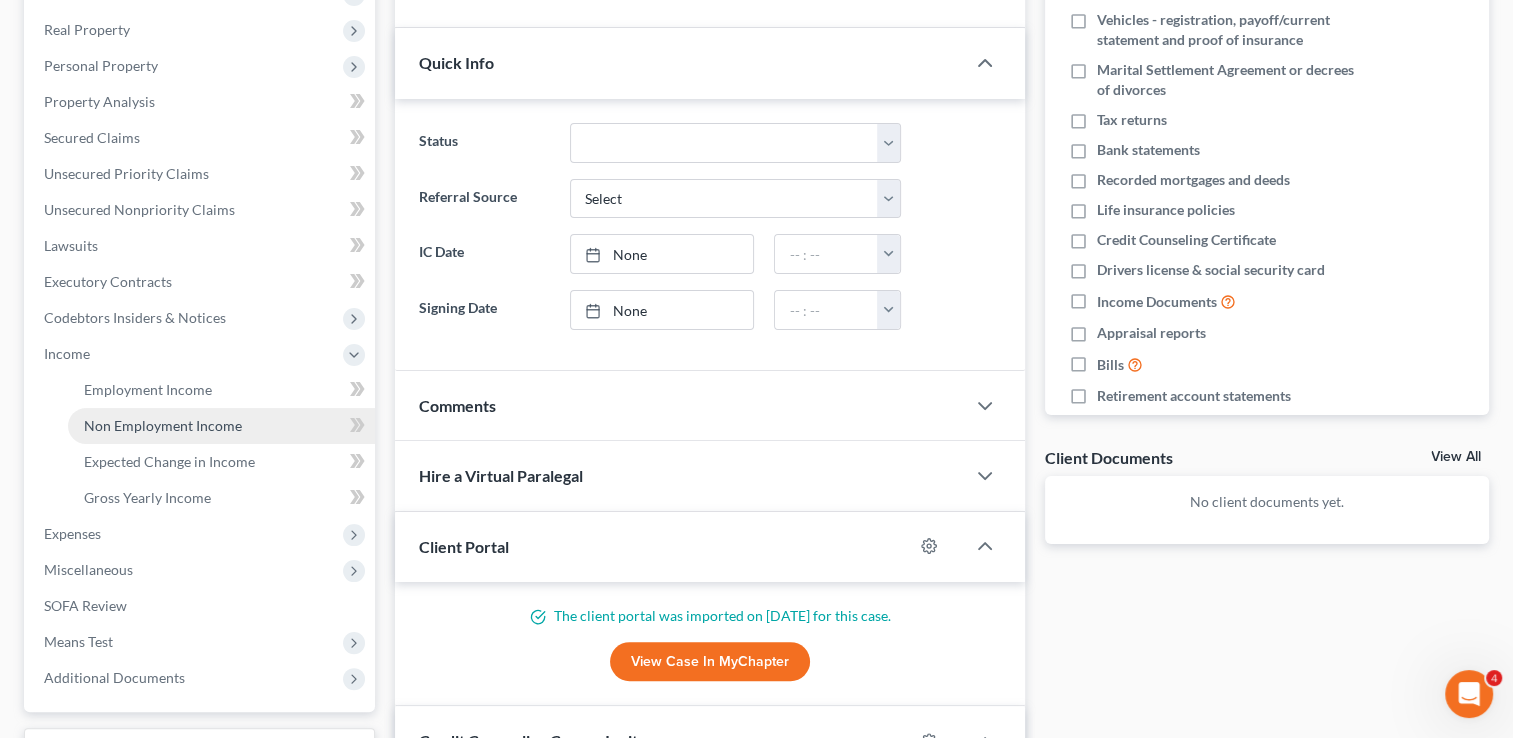 click on "Non Employment Income" at bounding box center (163, 425) 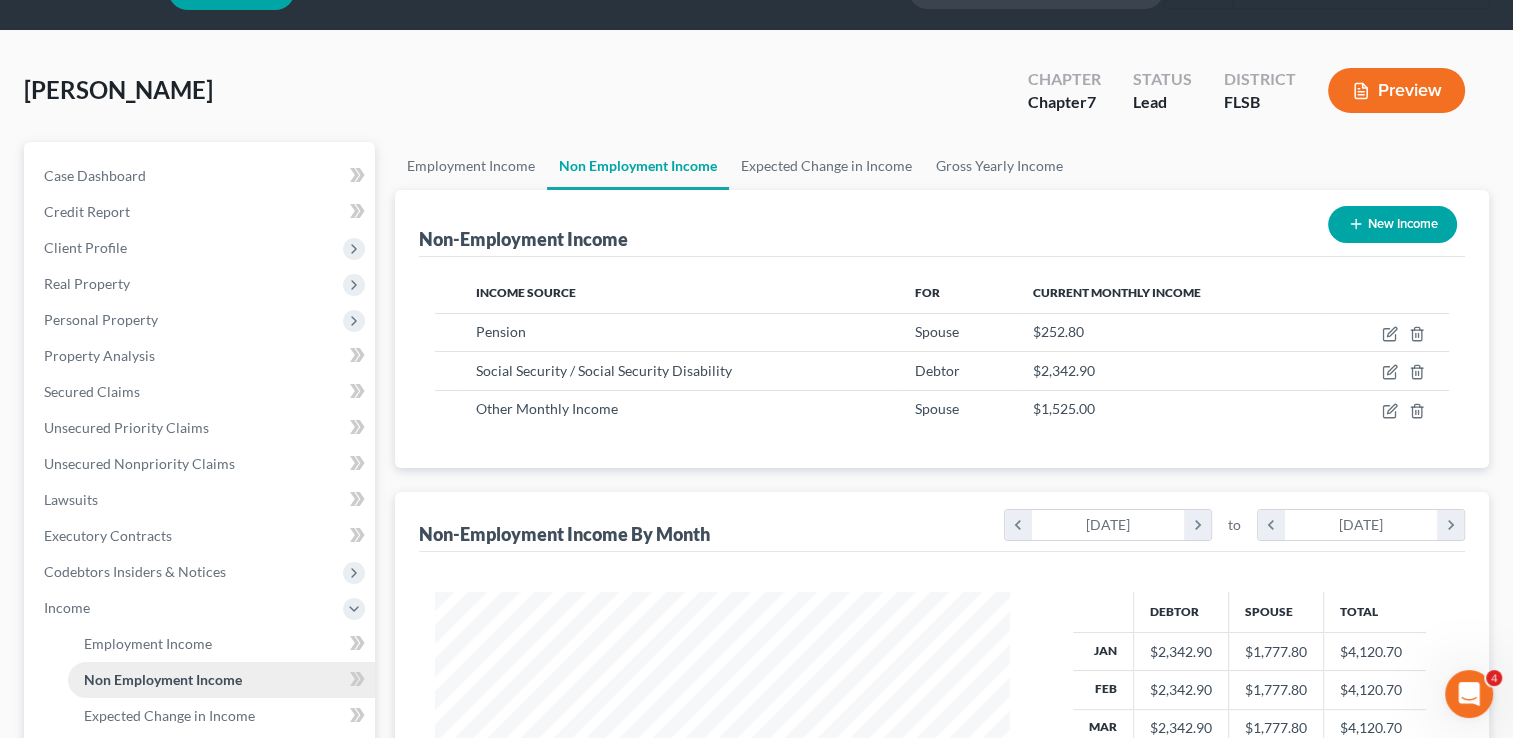 scroll, scrollTop: 0, scrollLeft: 0, axis: both 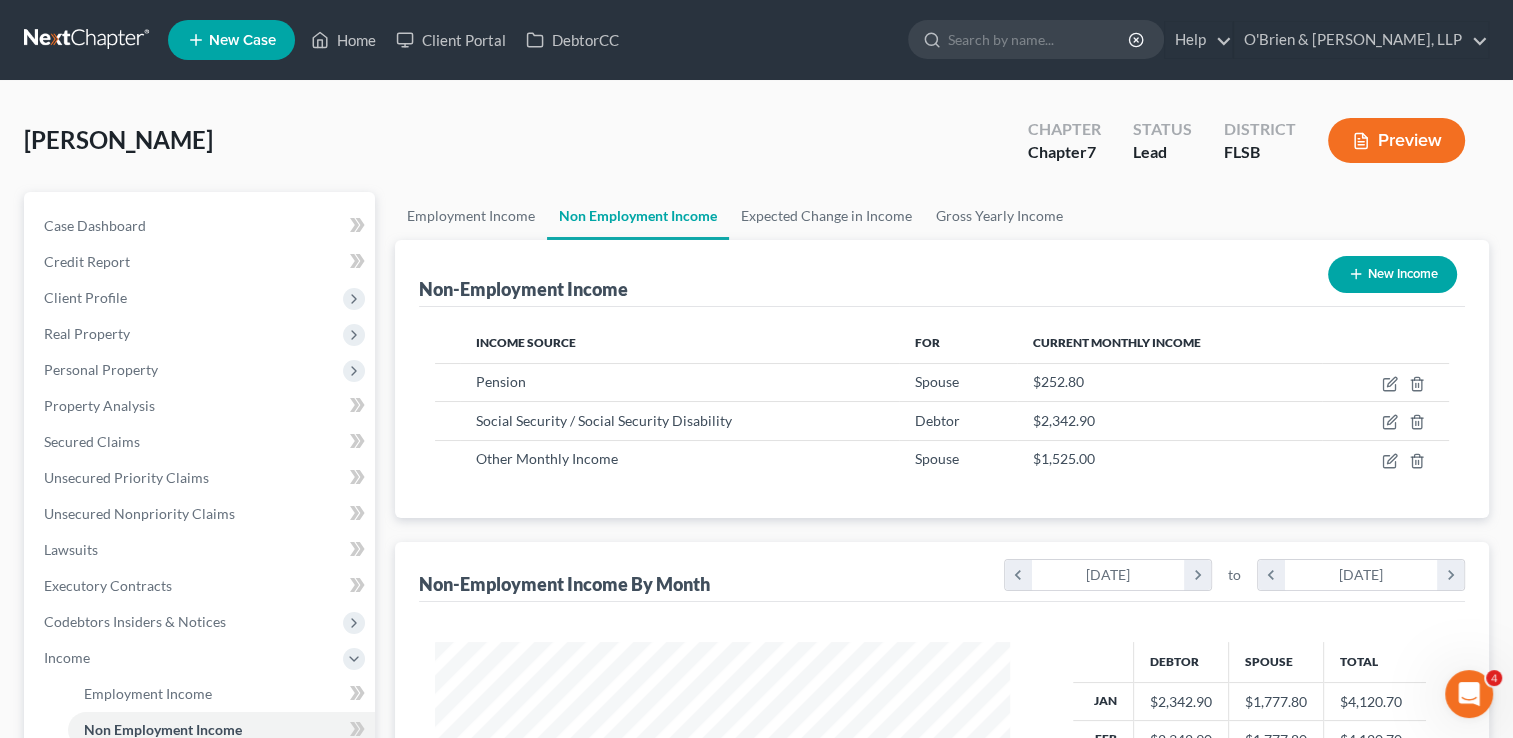 click 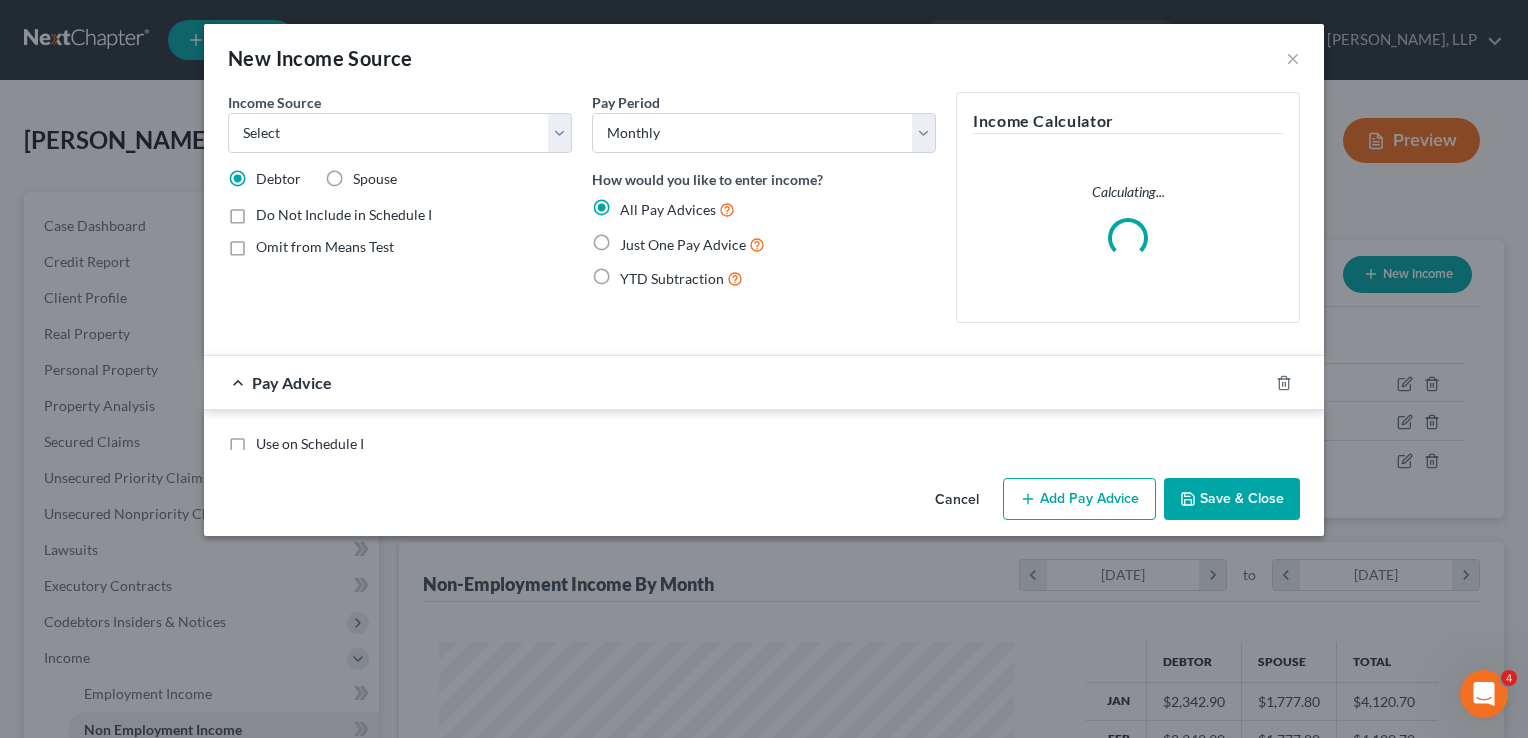 scroll, scrollTop: 999643, scrollLeft: 999378, axis: both 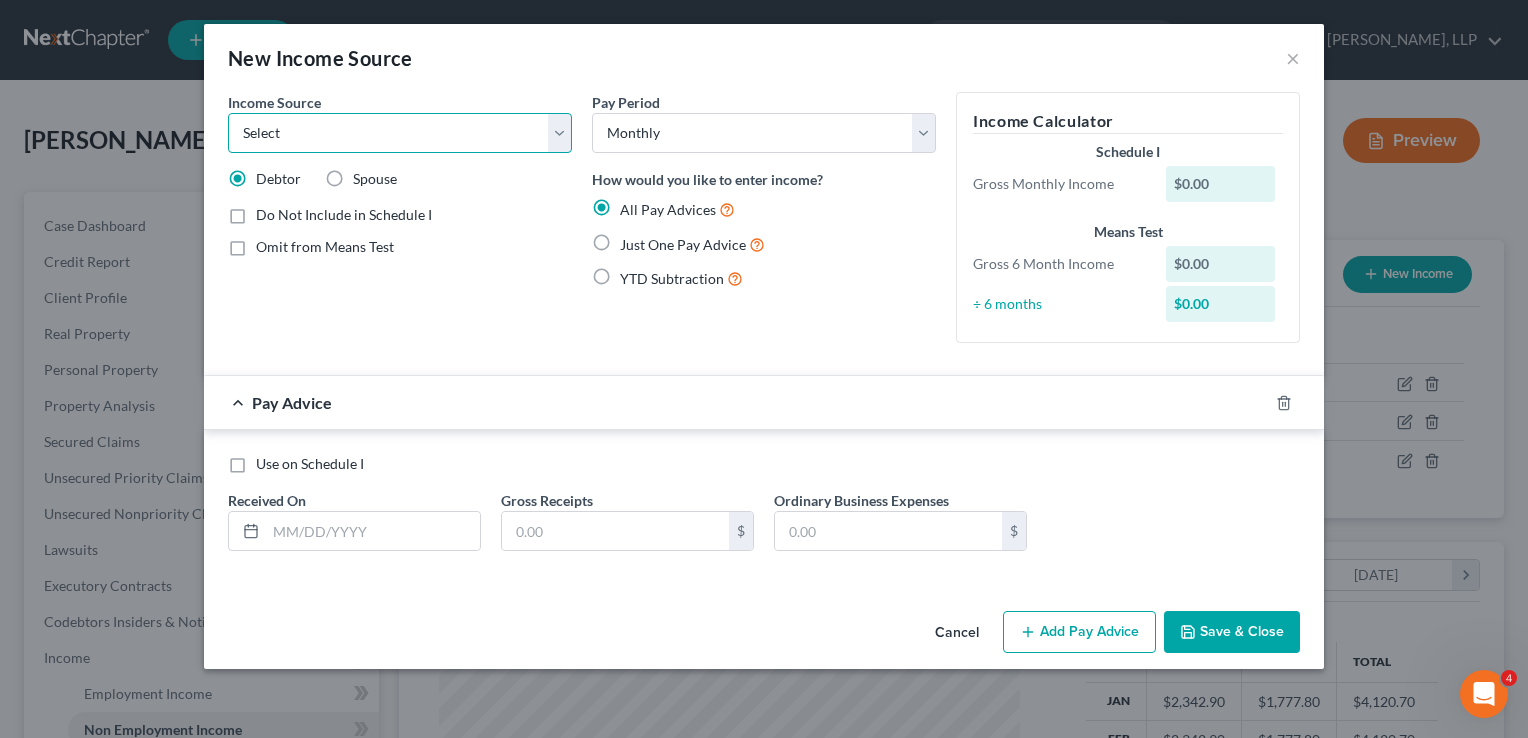click on "Select Unemployment Disability (from employer) Pension Retirement Social Security / Social Security Disability Other Government Assistance Interests, Dividends or Royalties Child / Family Support Contributions to Household Property / Rental Business, Professional or Farm Alimony / Maintenance Payments Military Disability Benefits Other Monthly Income" at bounding box center [400, 133] 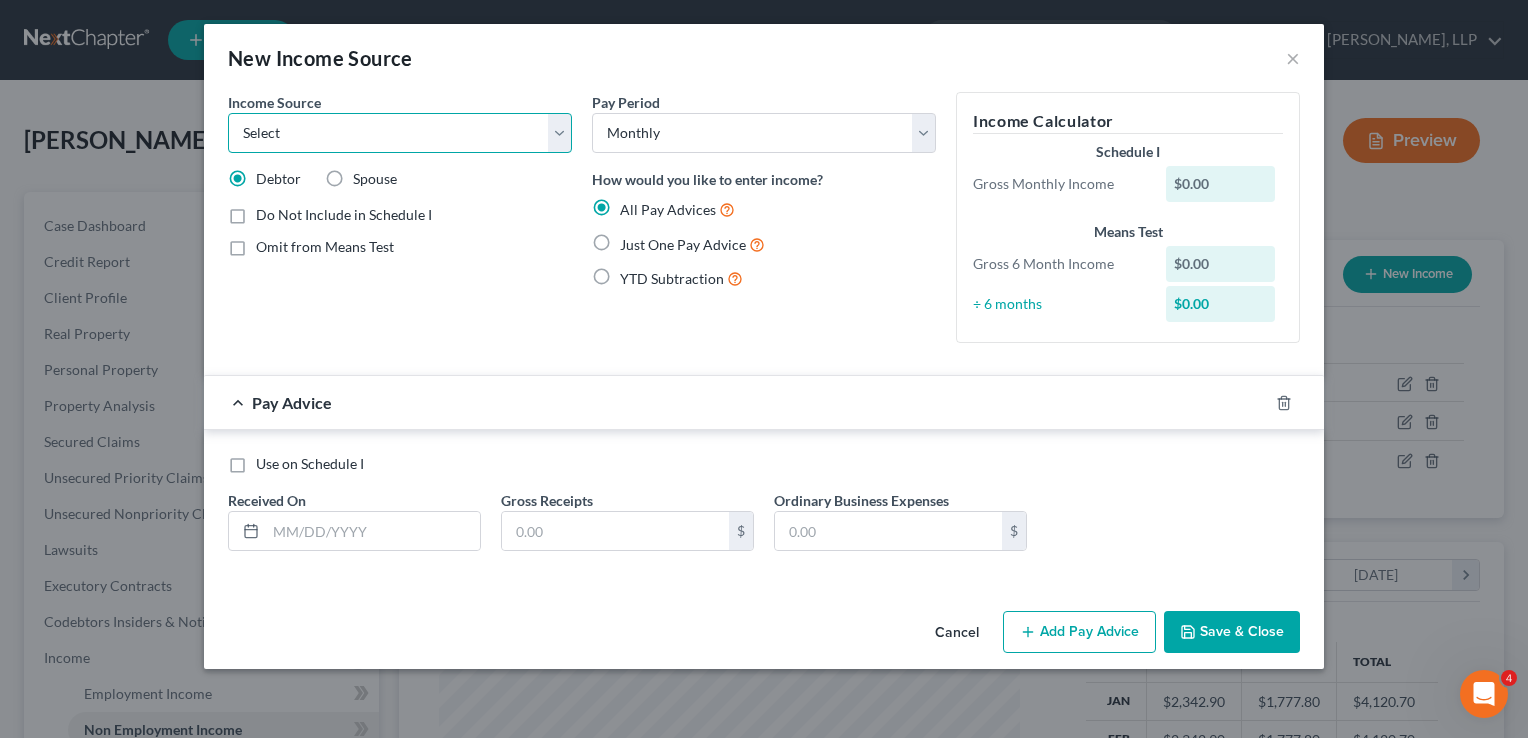 select on "2" 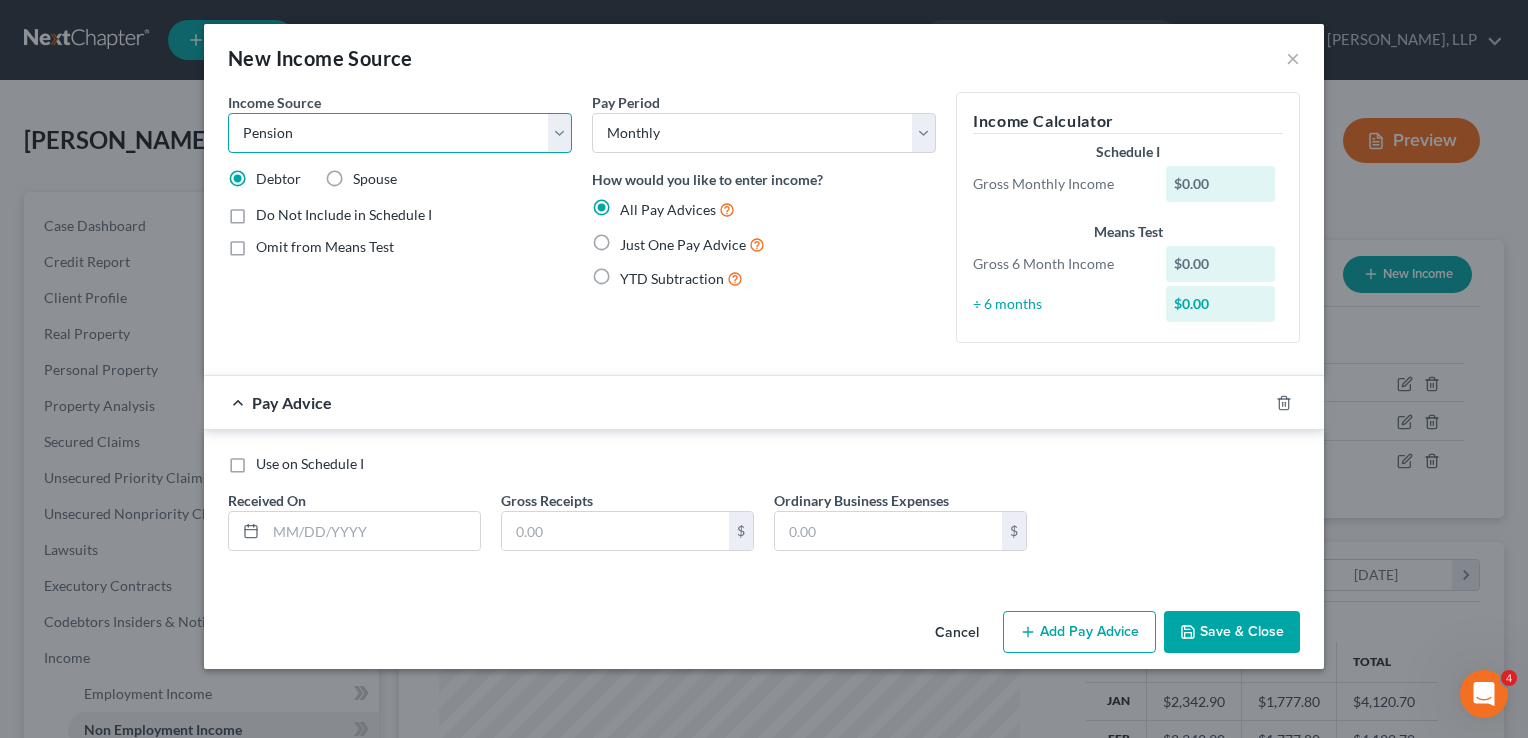 click on "Select Unemployment Disability (from employer) Pension Retirement Social Security / Social Security Disability Other Government Assistance Interests, Dividends or Royalties Child / Family Support Contributions to Household Property / Rental Business, Professional or Farm Alimony / Maintenance Payments Military Disability Benefits Other Monthly Income" at bounding box center (400, 133) 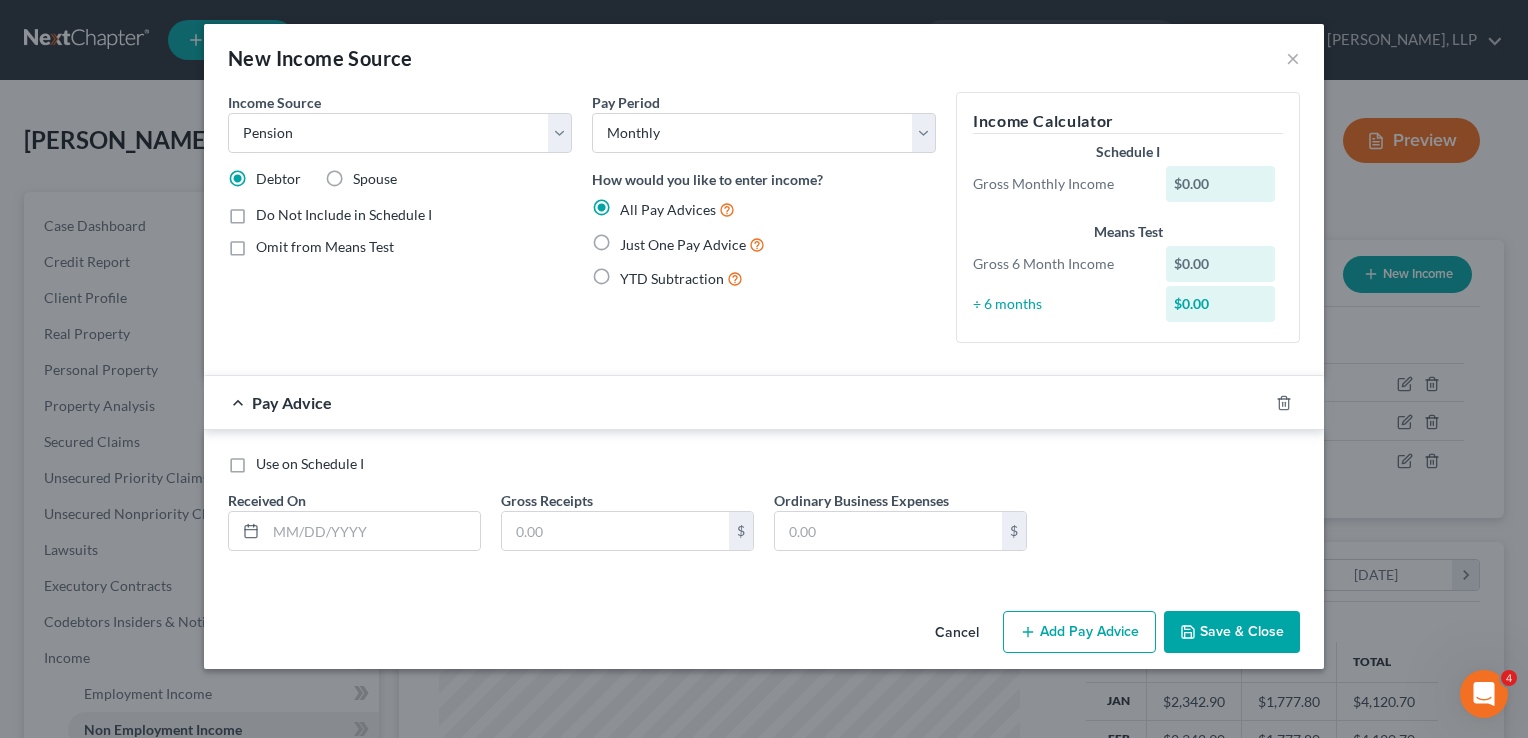 click on "Just One Pay Advice" at bounding box center [692, 244] 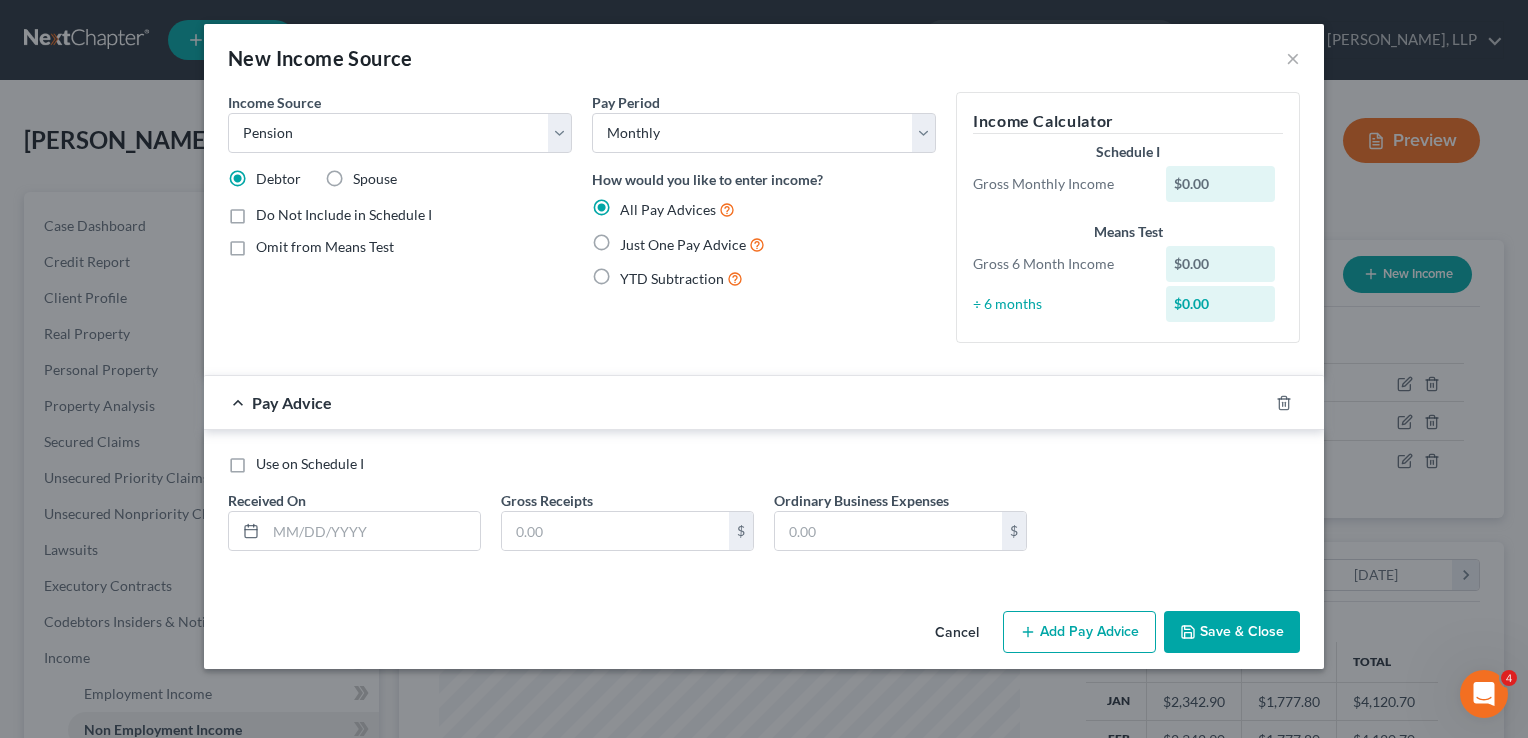 click on "Just One Pay Advice" at bounding box center [634, 239] 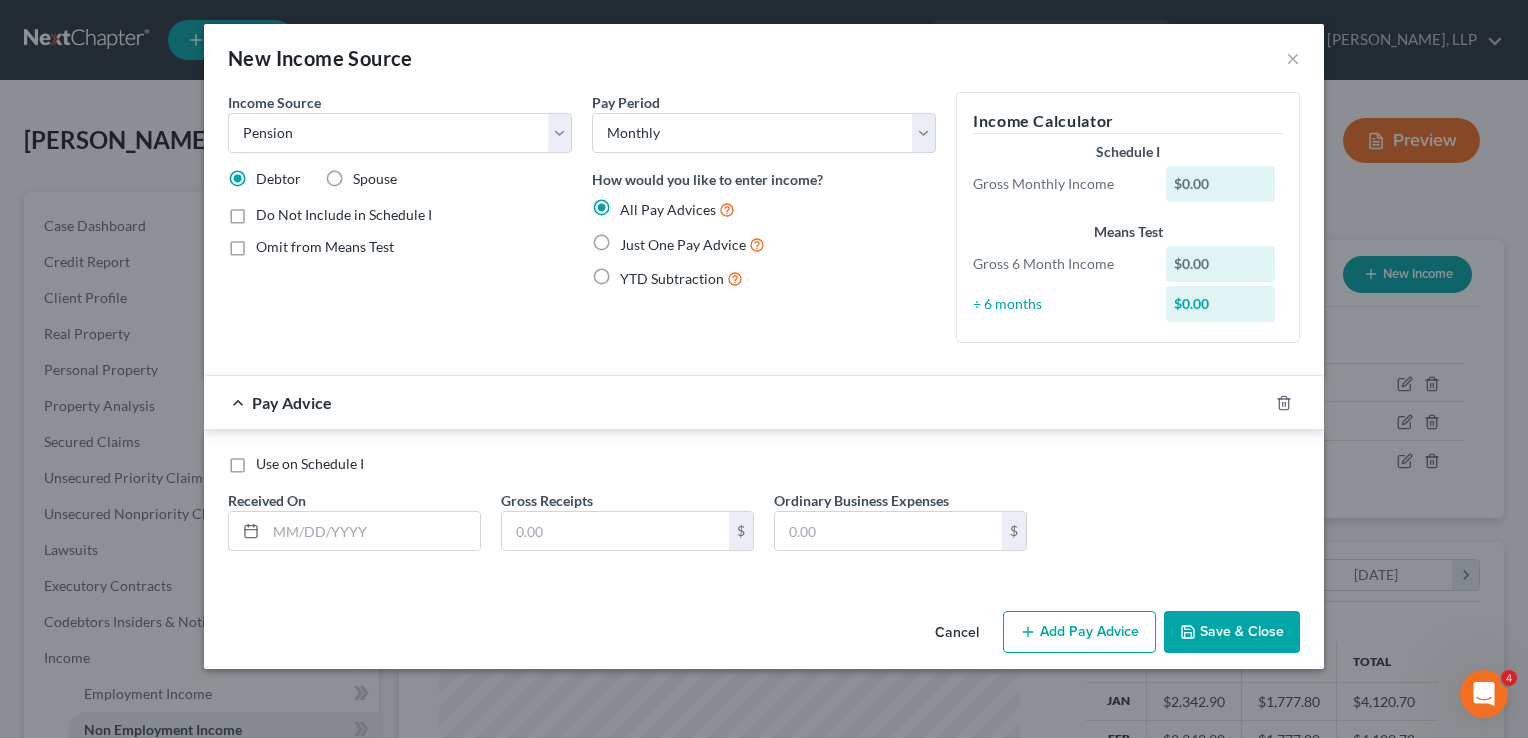 radio on "true" 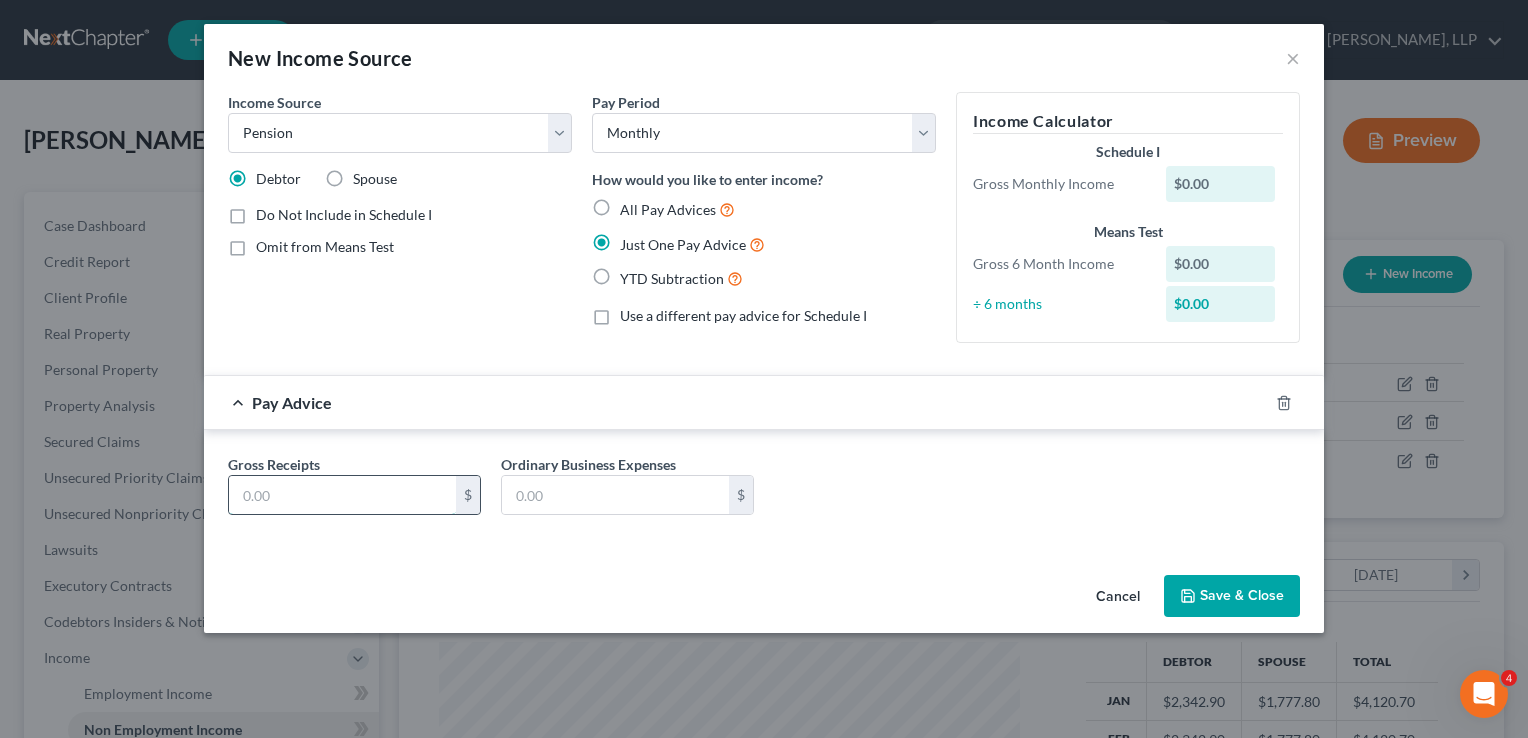 click at bounding box center [342, 495] 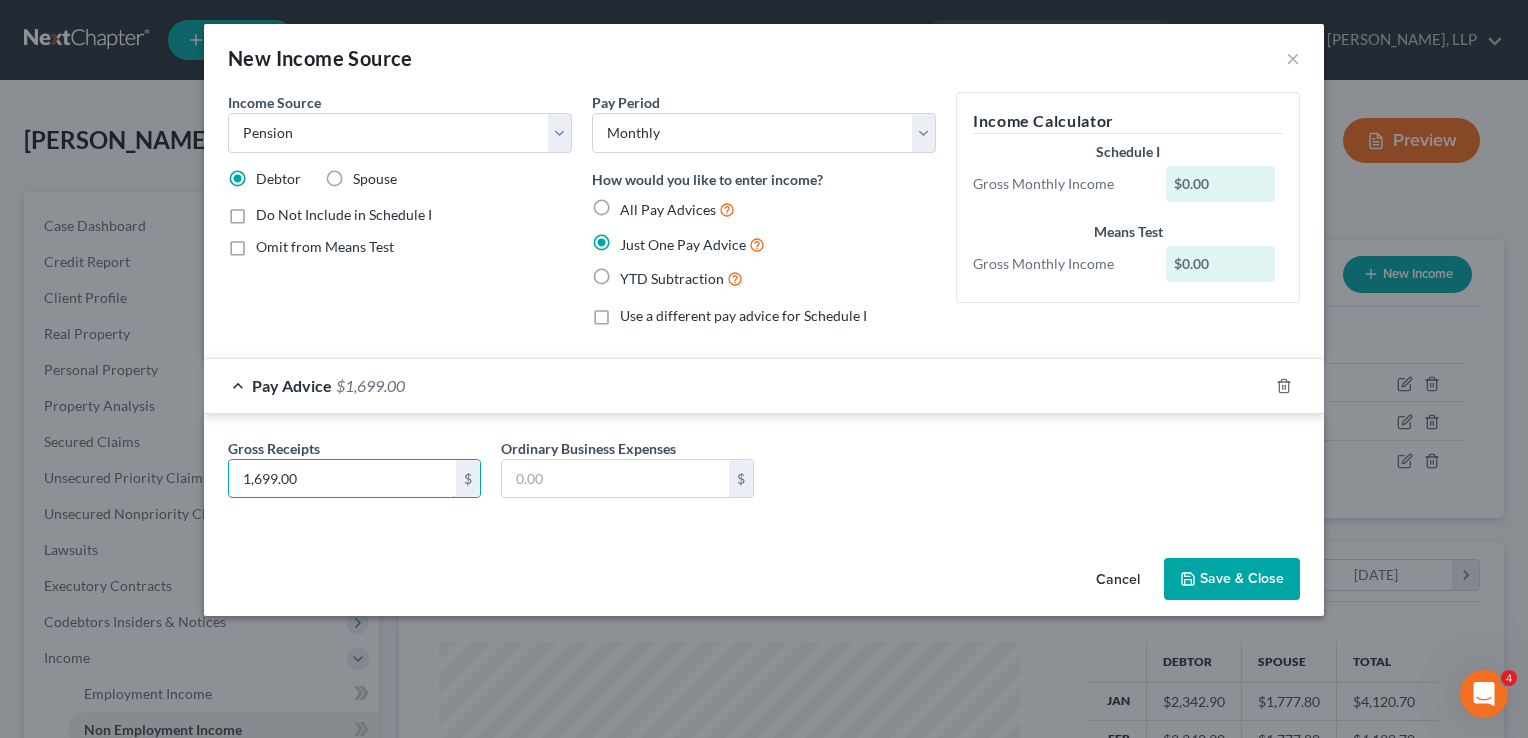 type on "1,699.00" 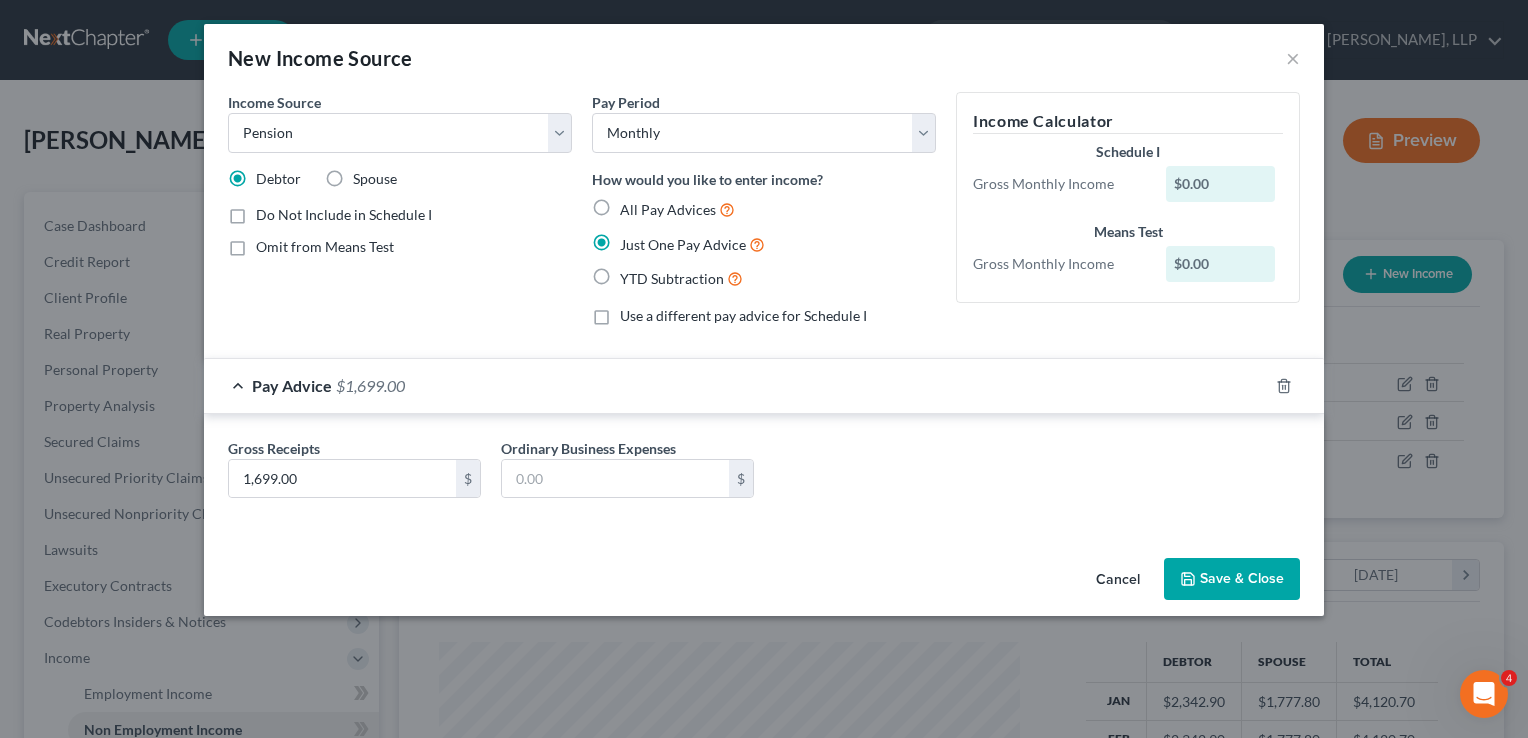 click on "Save & Close" at bounding box center [1232, 579] 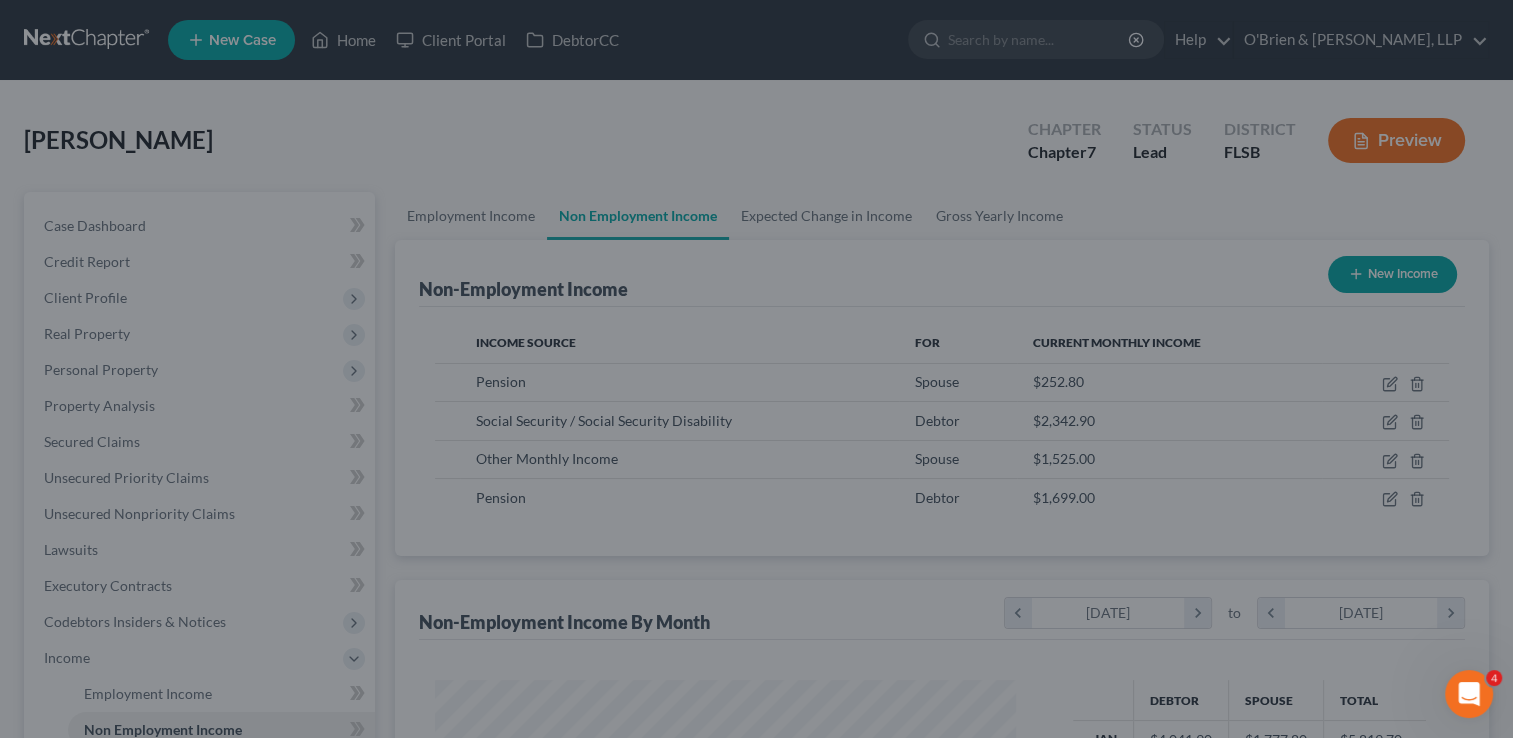 scroll, scrollTop: 356, scrollLeft: 615, axis: both 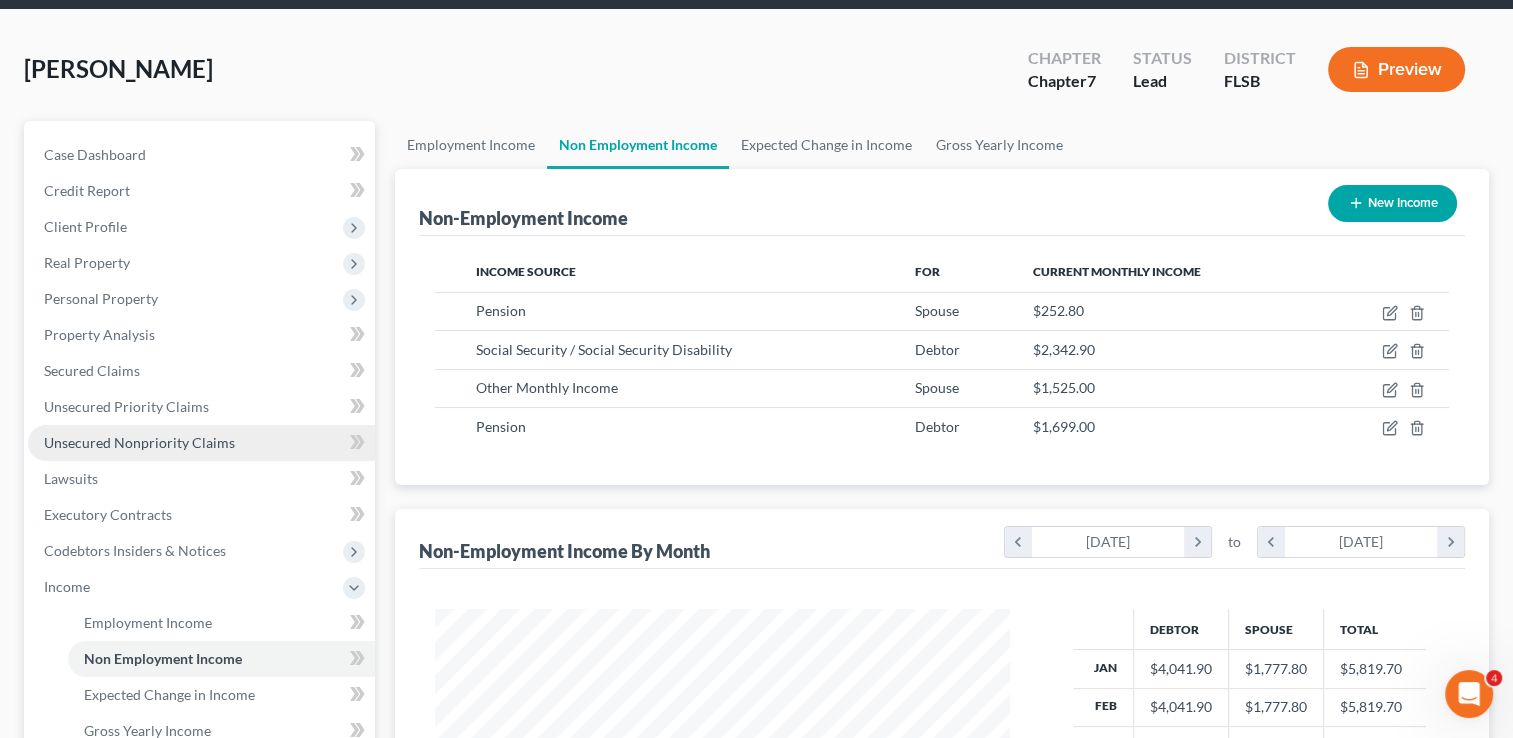click on "Unsecured Nonpriority Claims" at bounding box center (139, 442) 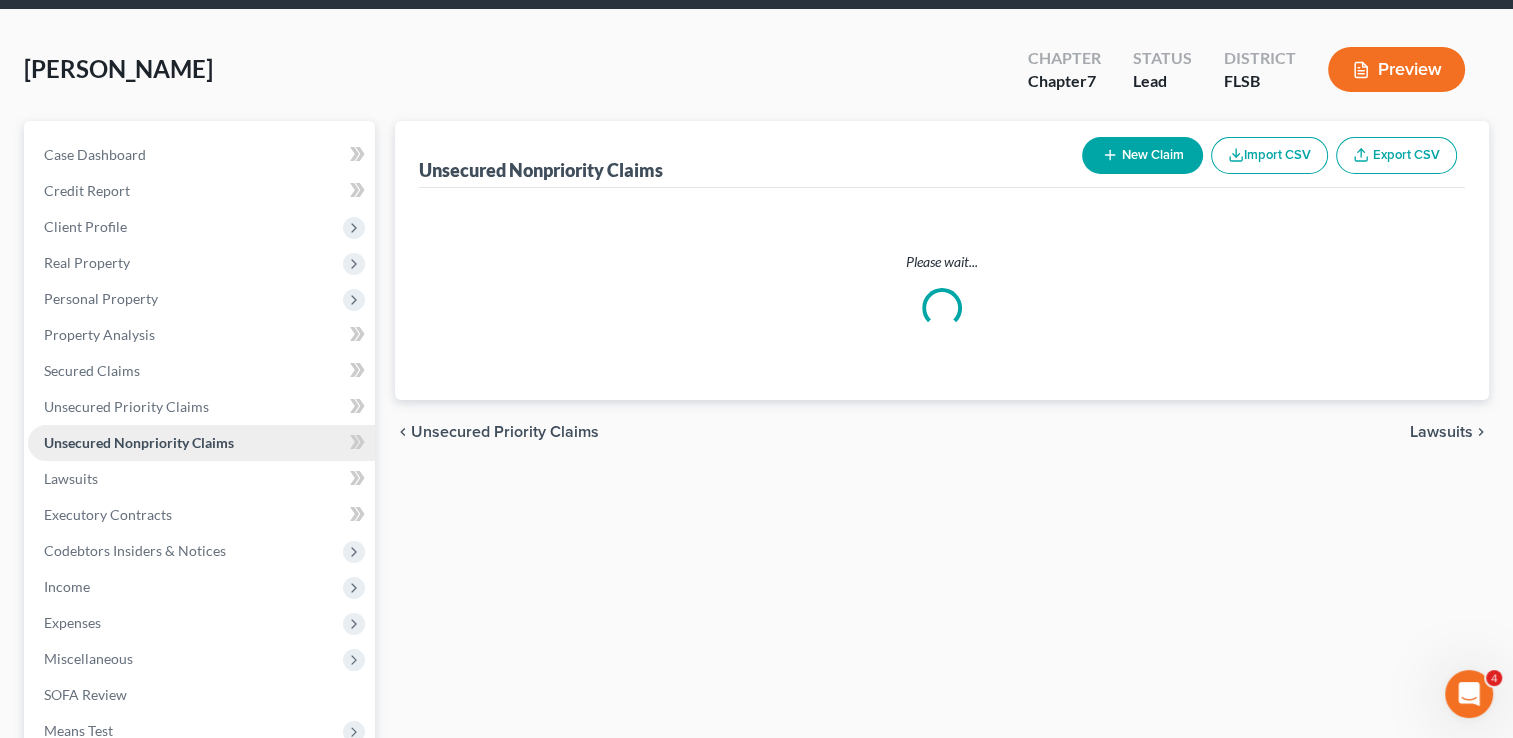 scroll, scrollTop: 0, scrollLeft: 0, axis: both 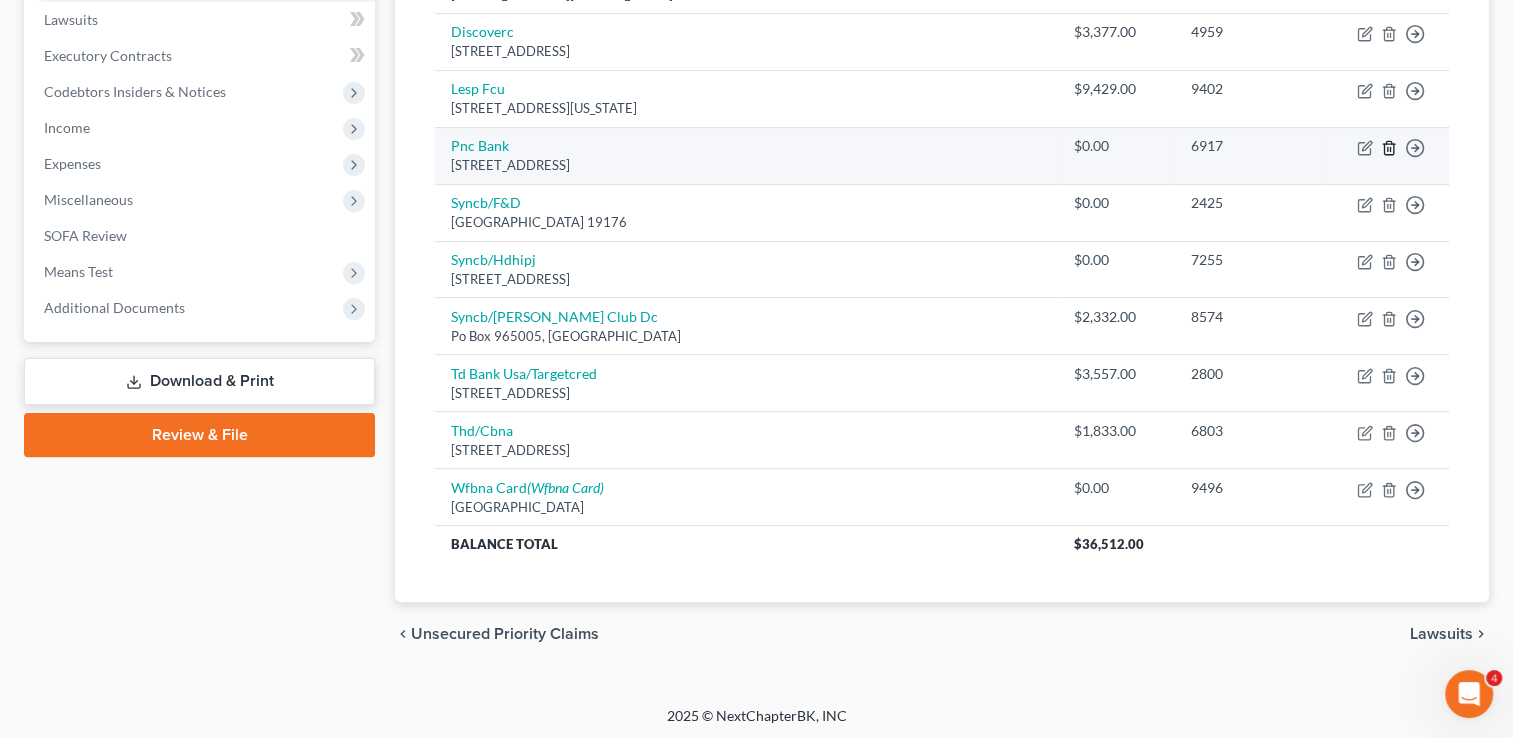 click 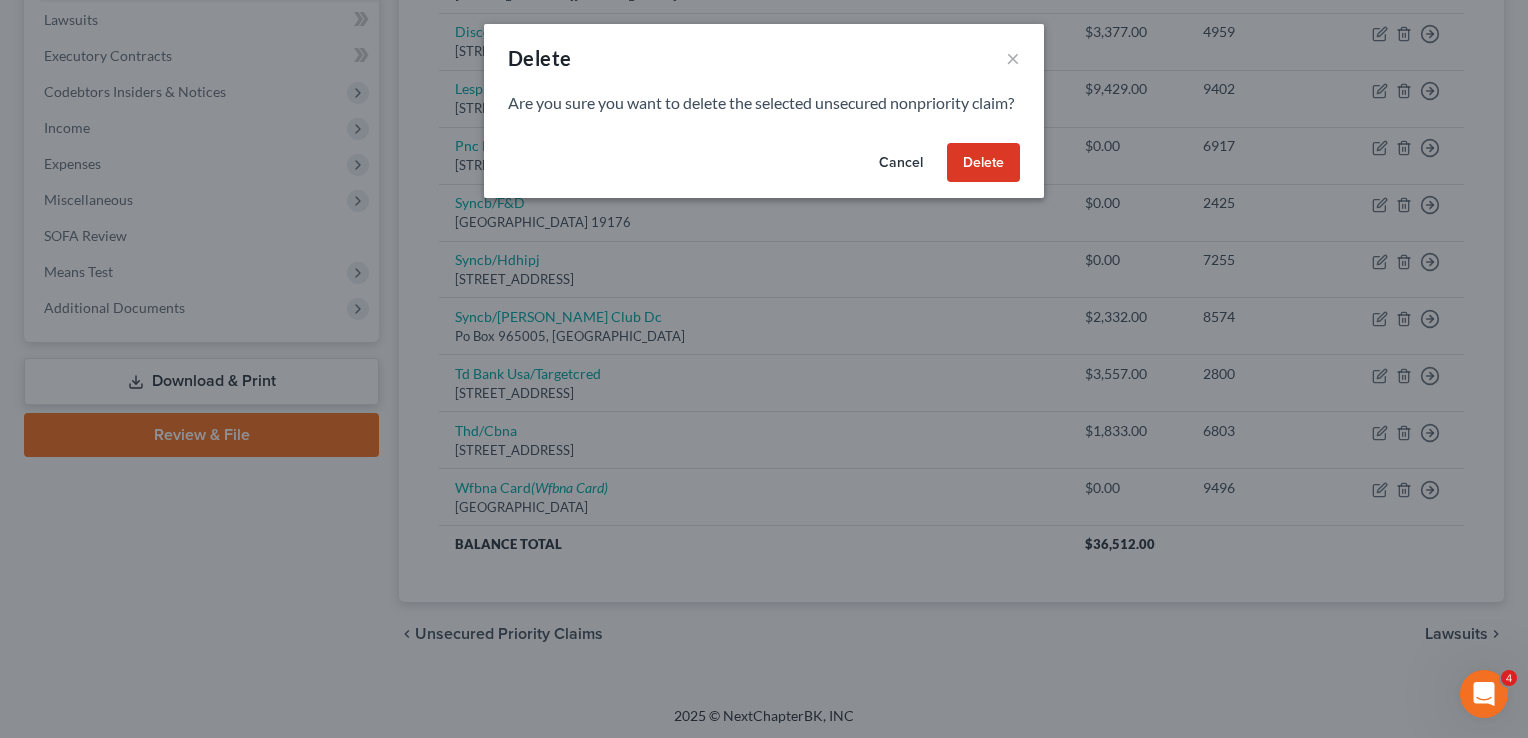 click on "Delete" at bounding box center [983, 163] 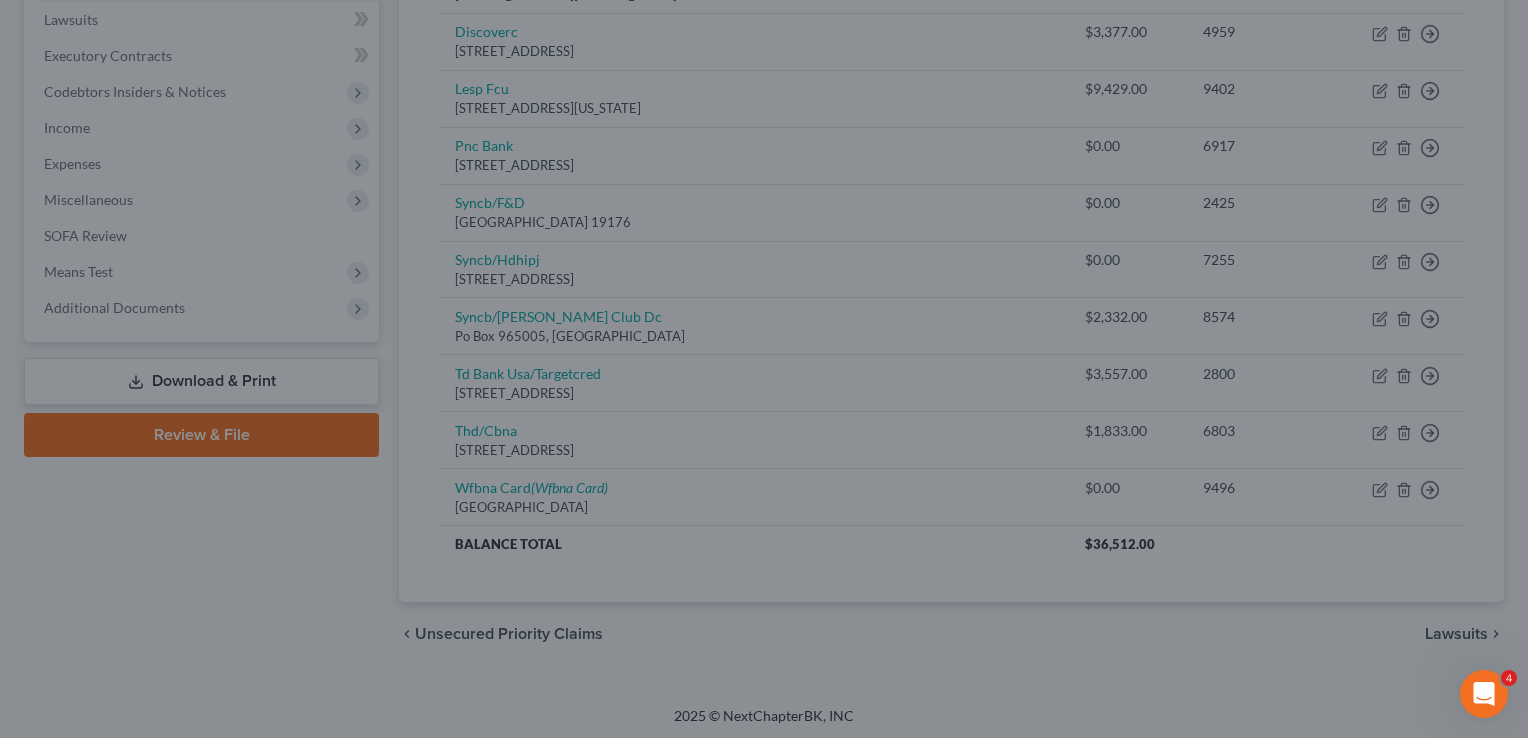 scroll, scrollTop: 473, scrollLeft: 0, axis: vertical 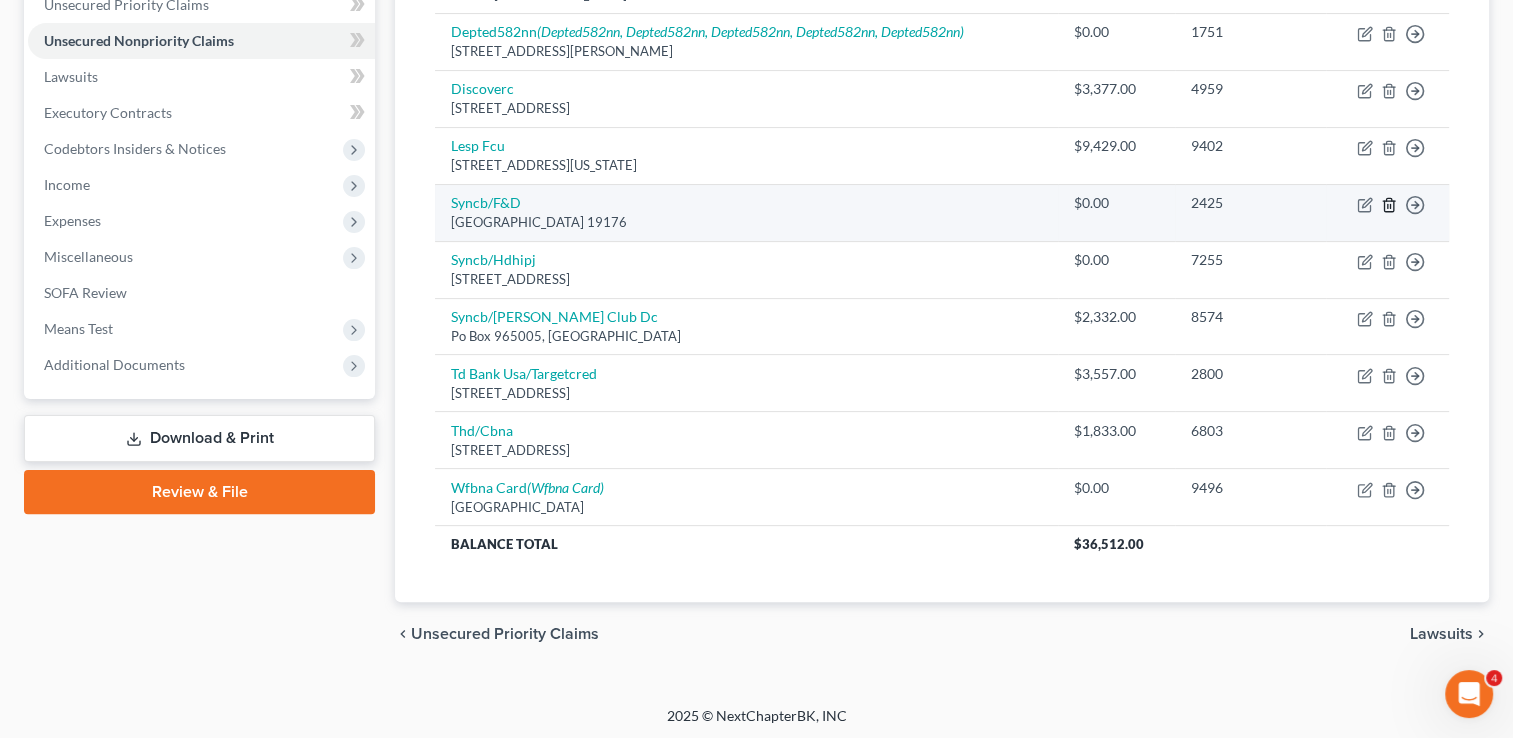 click 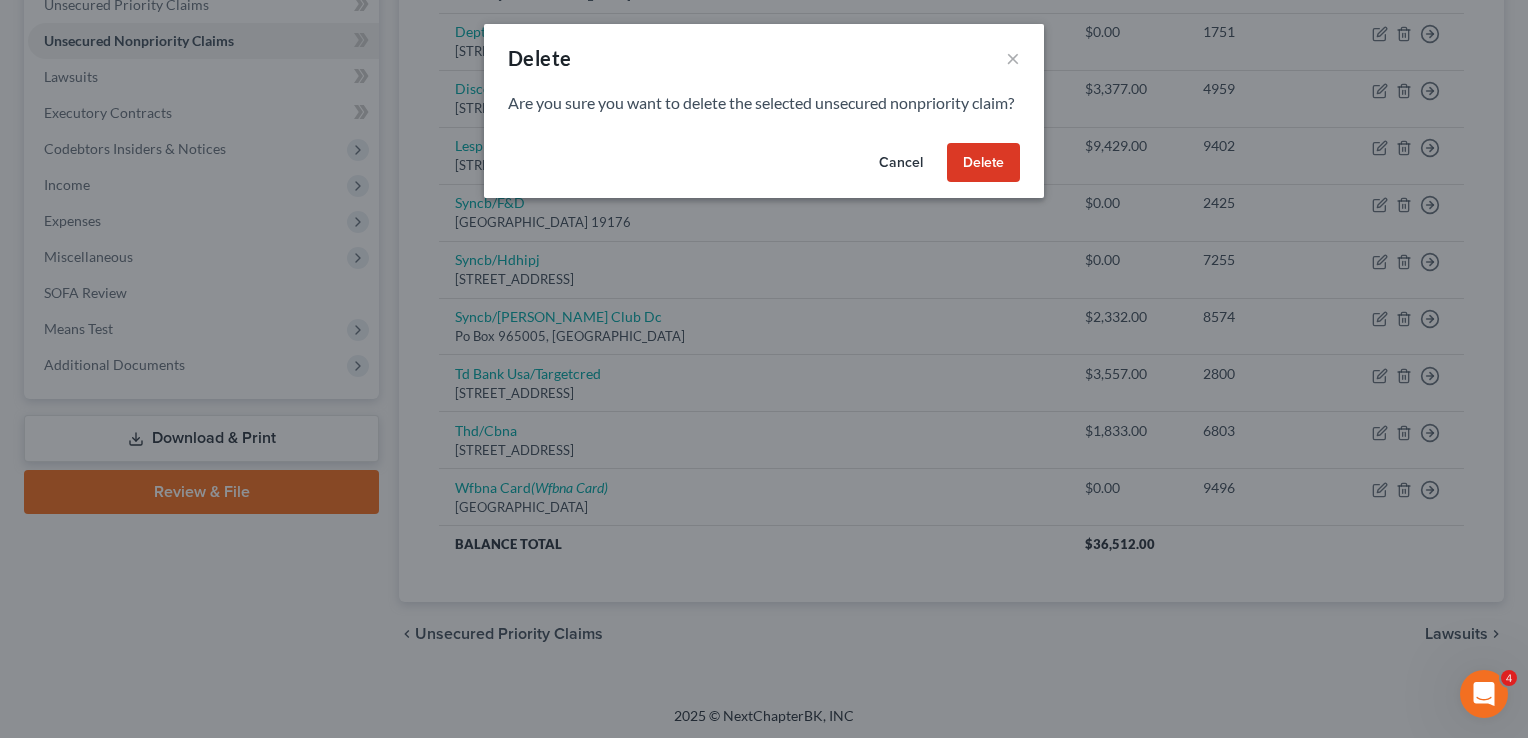 click on "Delete" at bounding box center (983, 163) 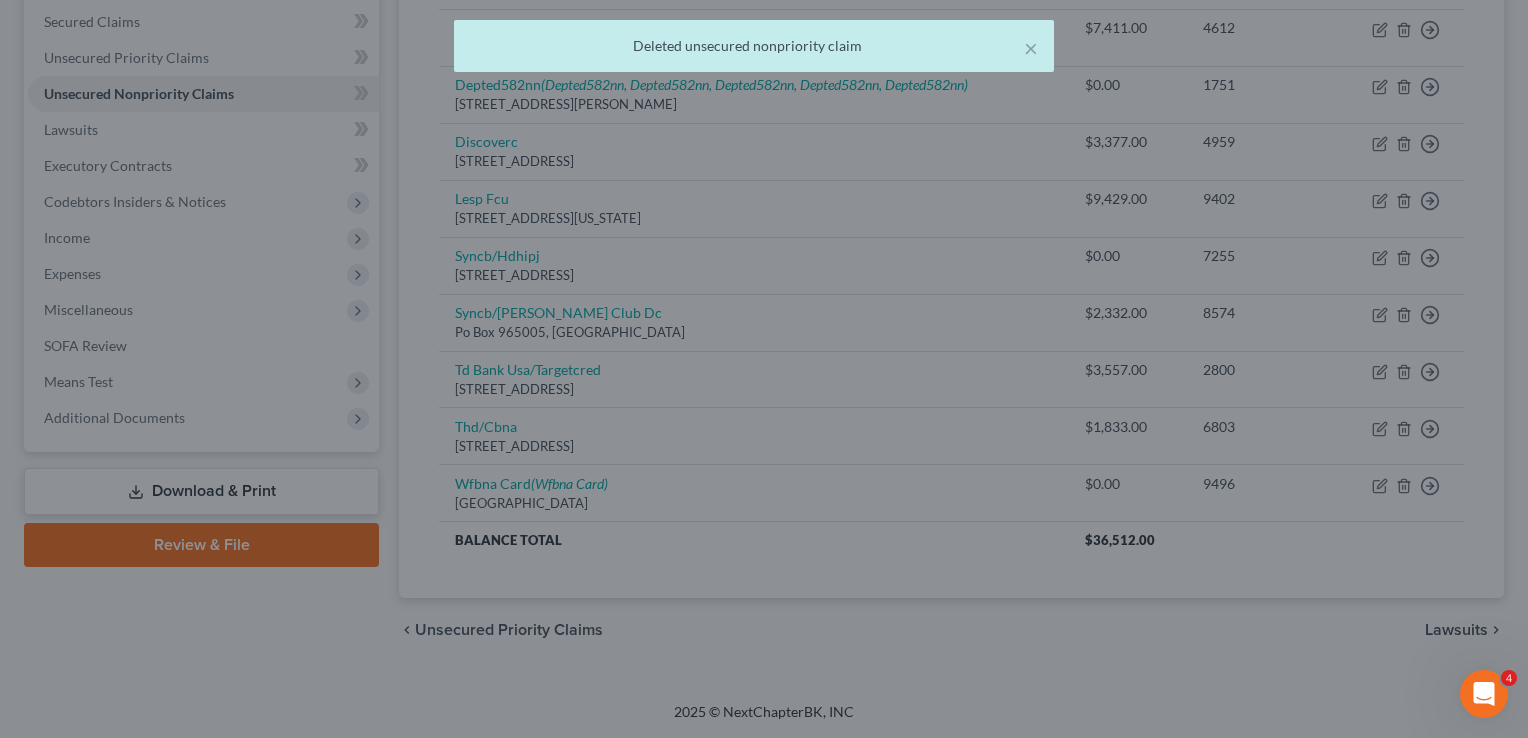 scroll, scrollTop: 416, scrollLeft: 0, axis: vertical 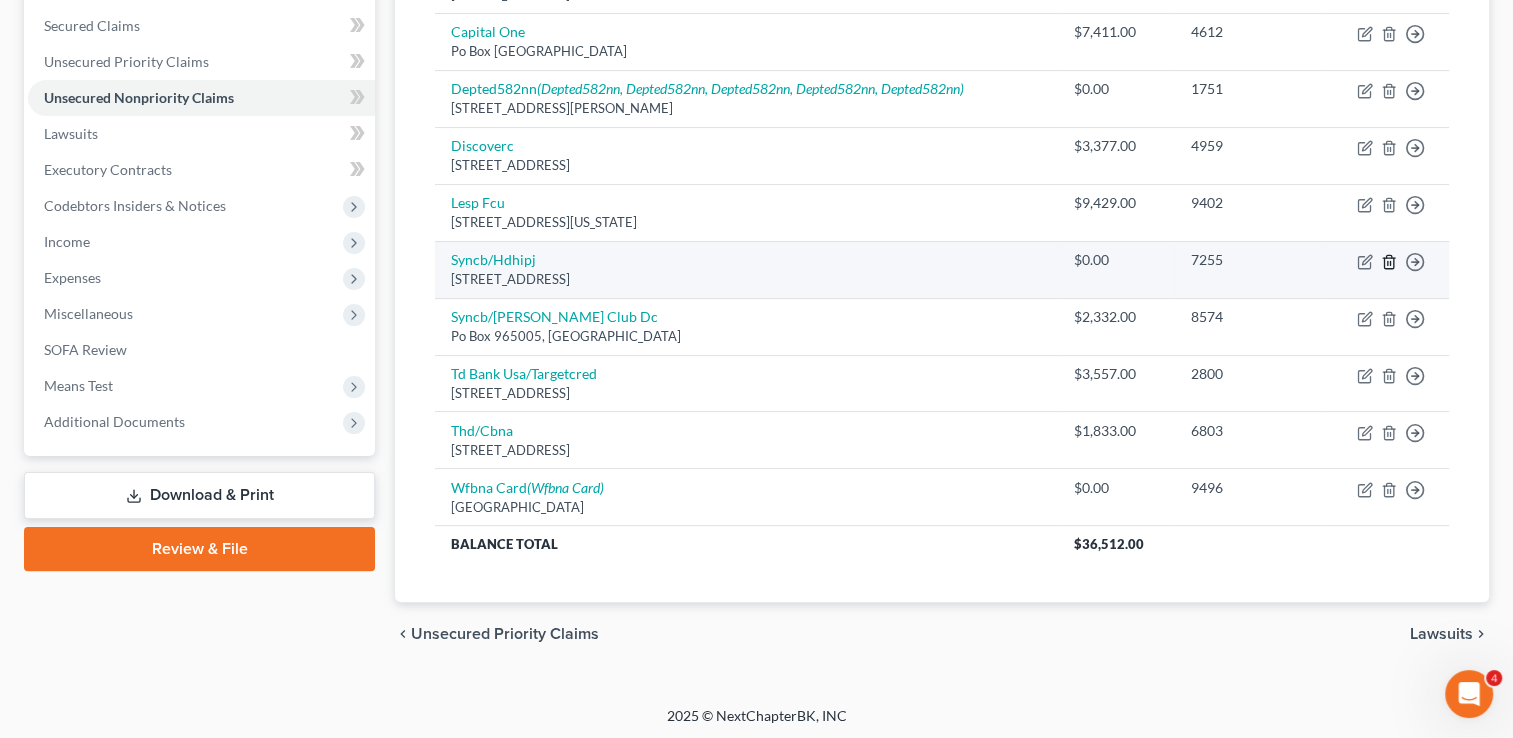 click 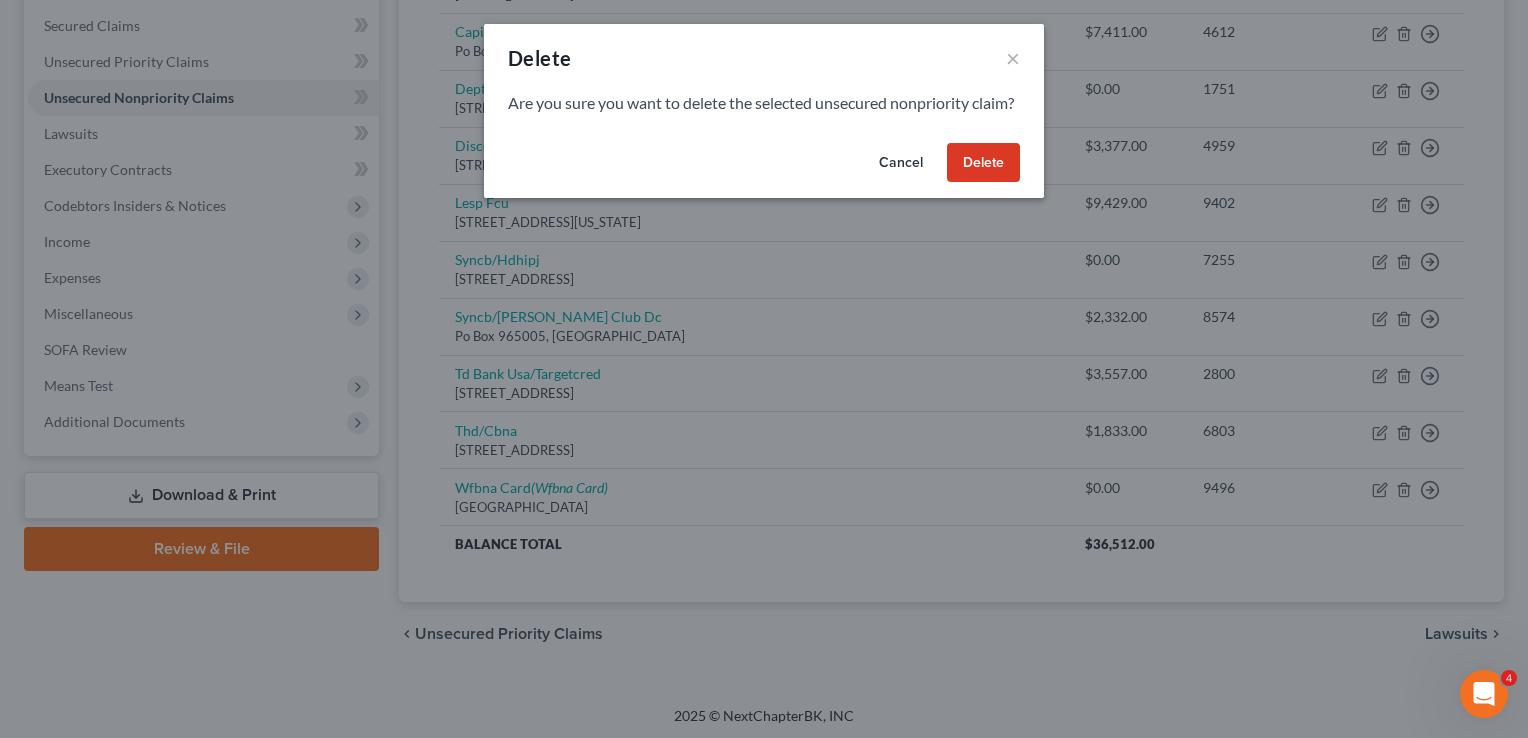 click on "Delete" at bounding box center (983, 163) 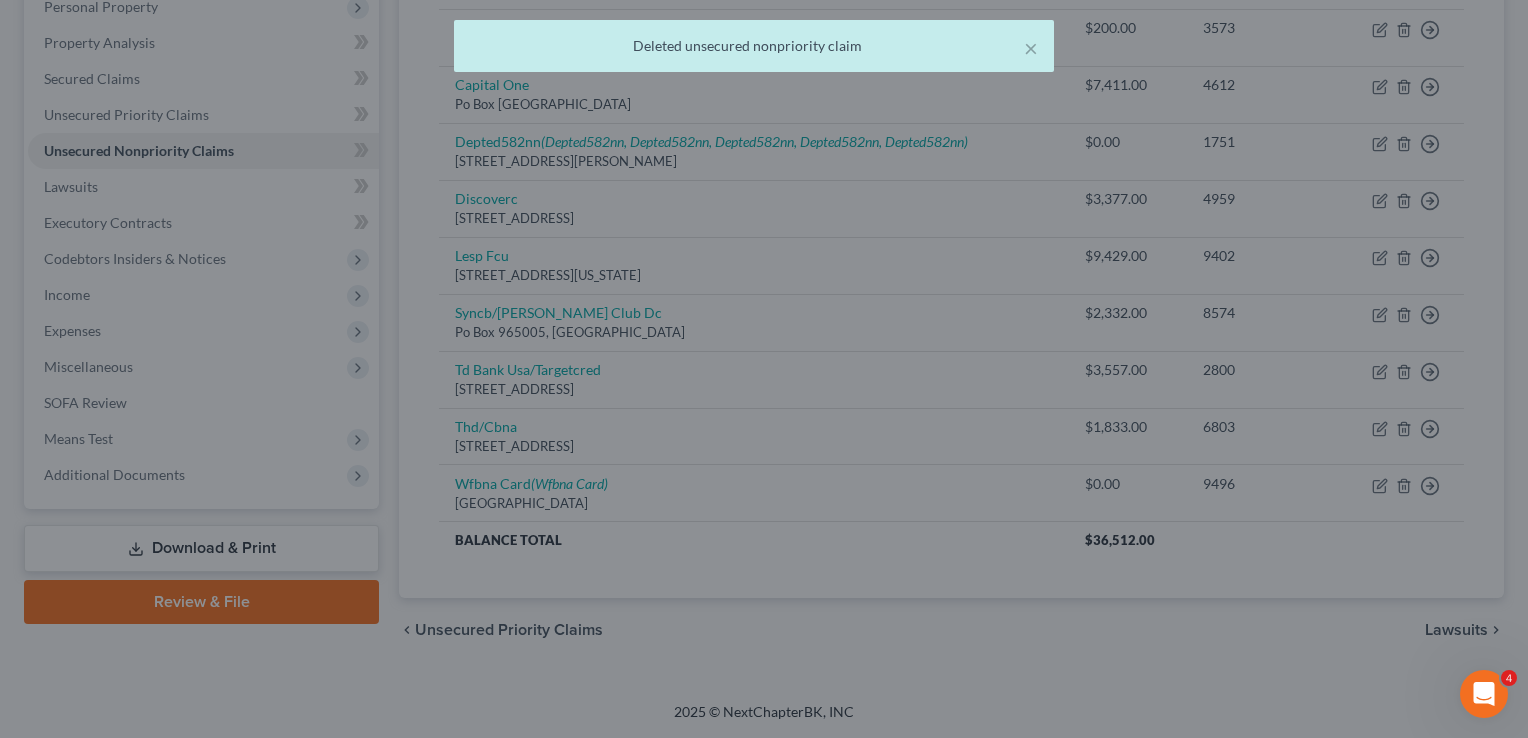 scroll, scrollTop: 360, scrollLeft: 0, axis: vertical 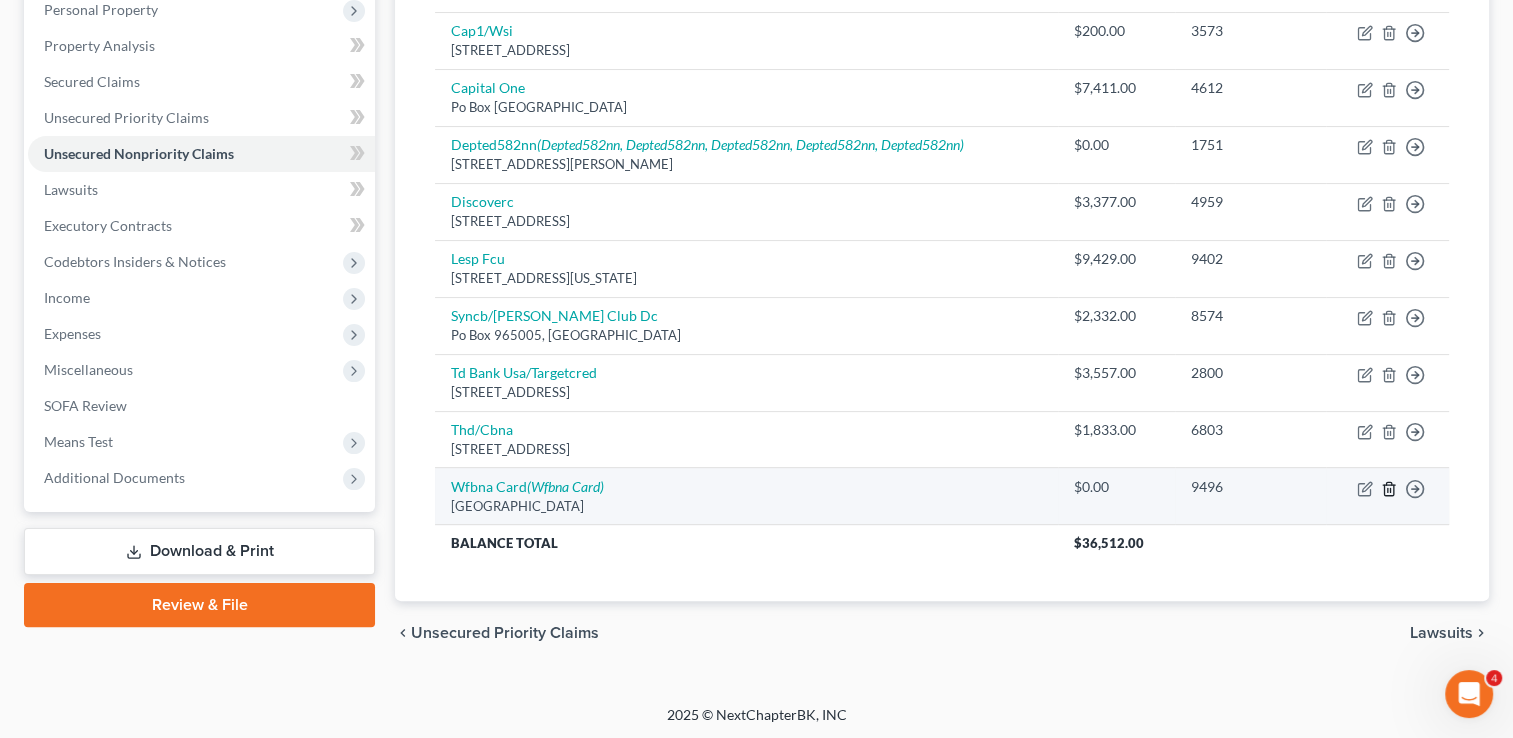 click 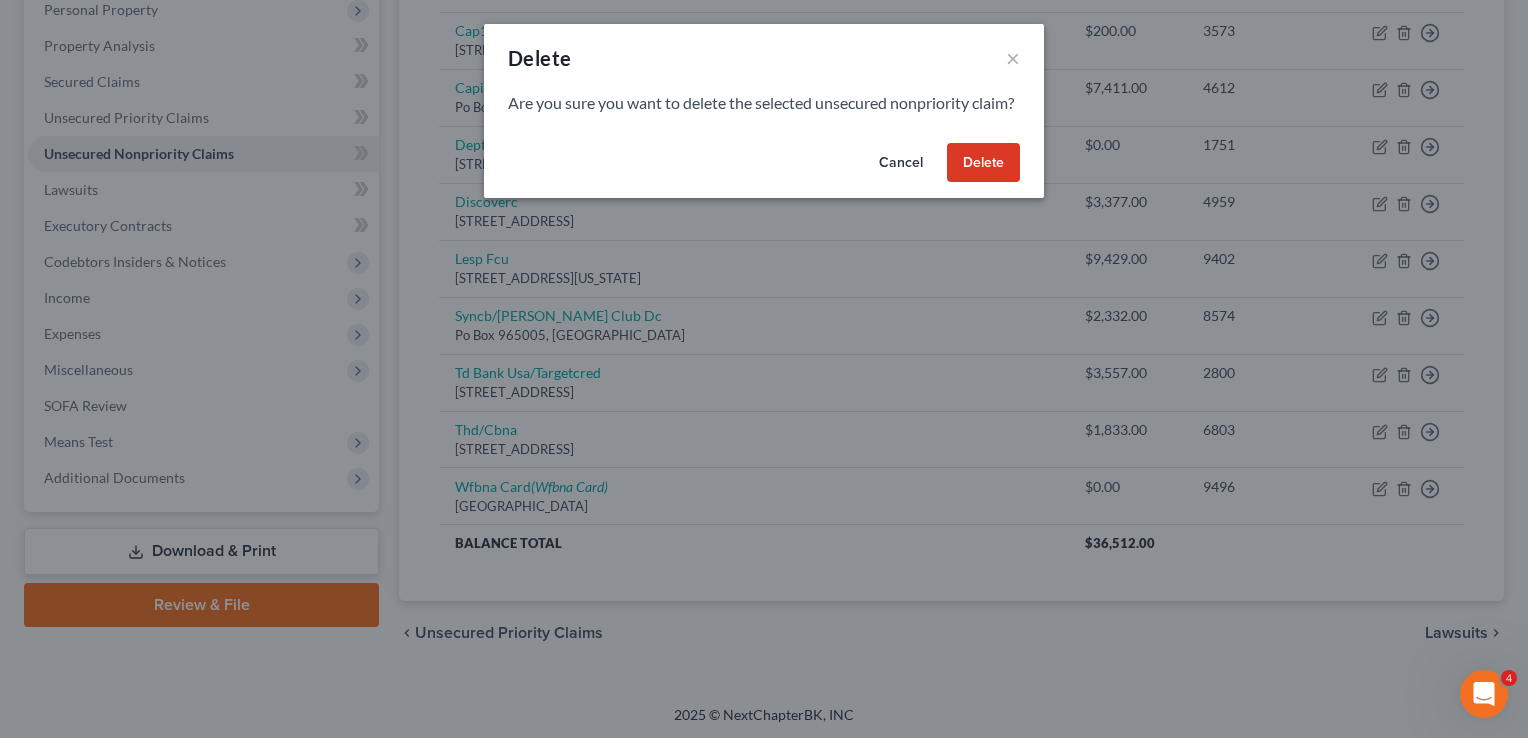 click on "Delete" at bounding box center (983, 163) 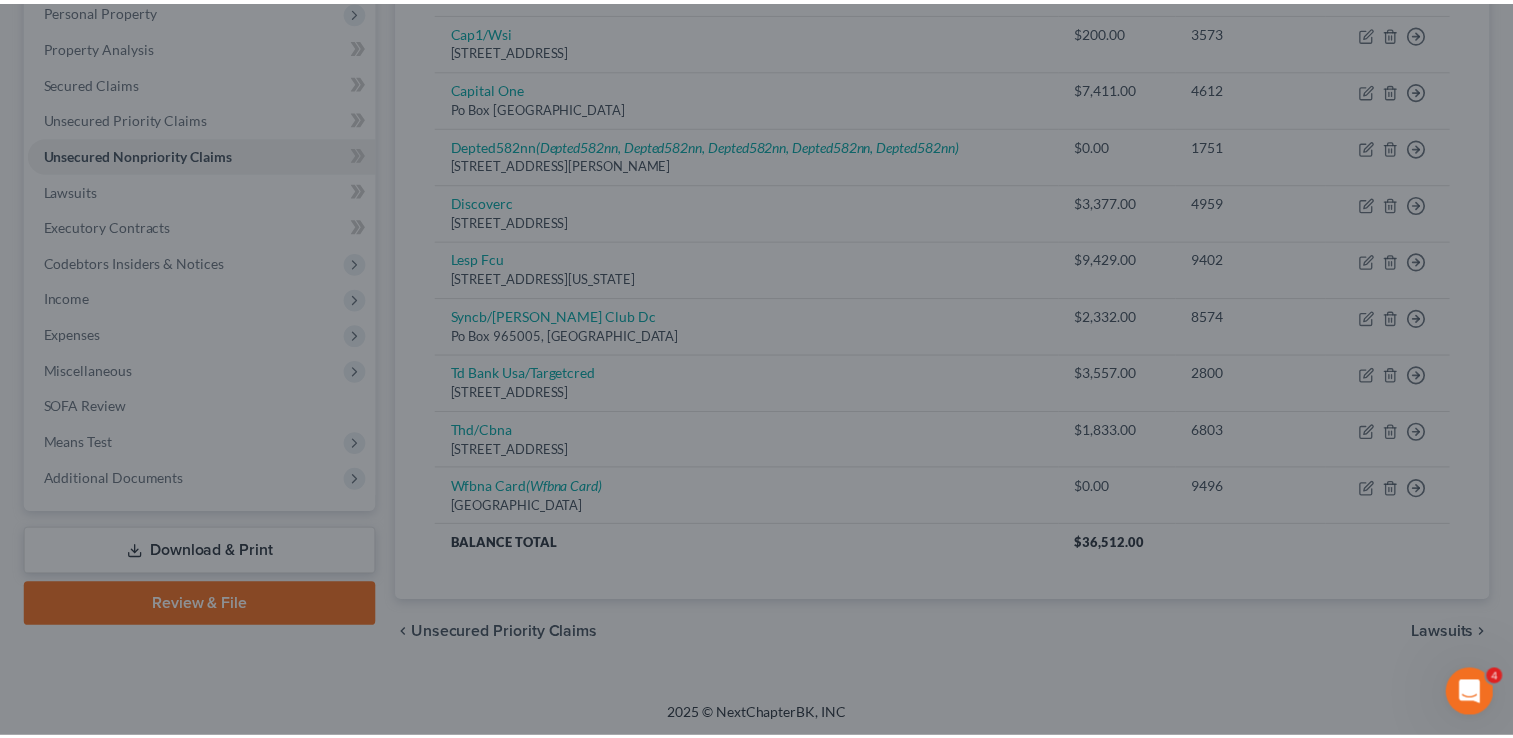 scroll, scrollTop: 323, scrollLeft: 0, axis: vertical 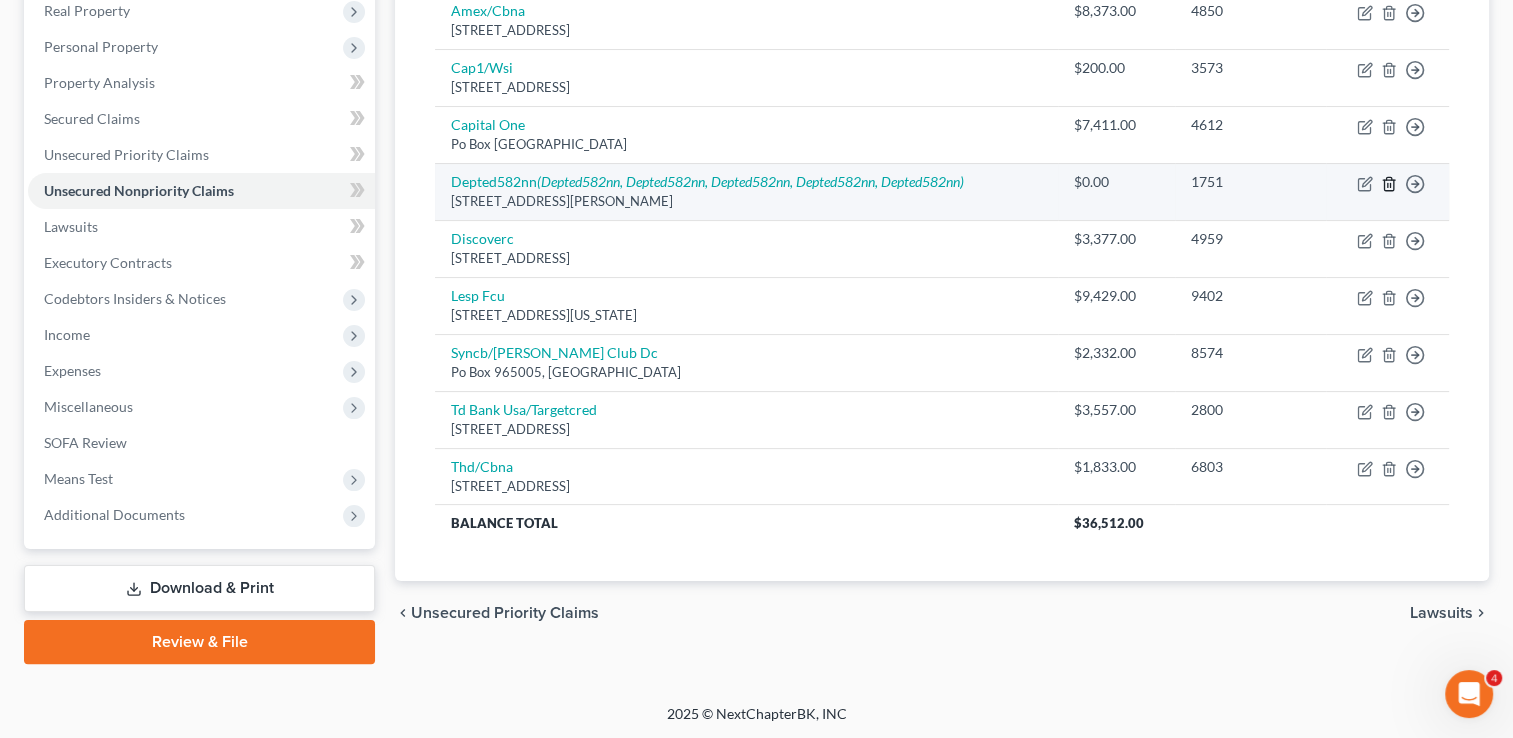 click 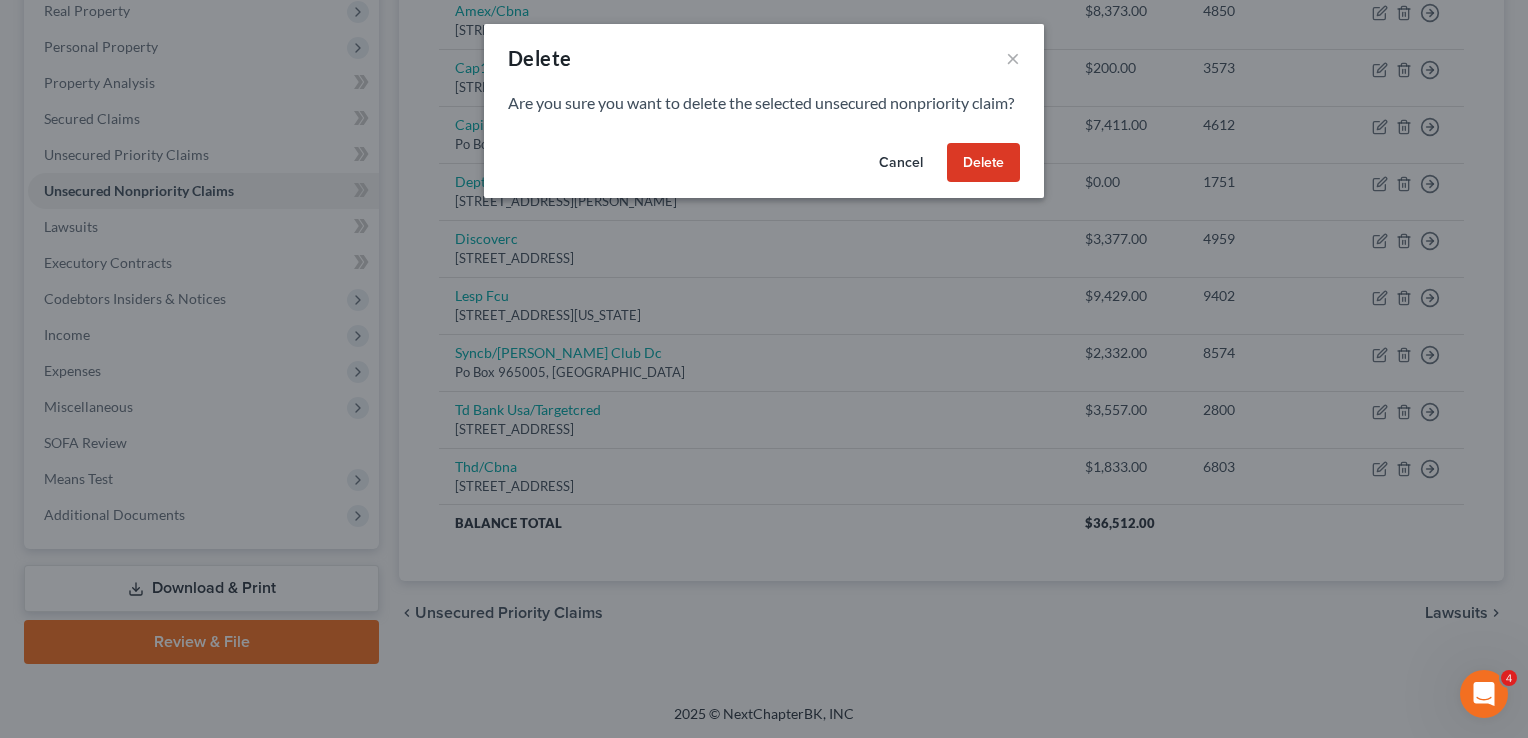 click on "Delete" at bounding box center [983, 163] 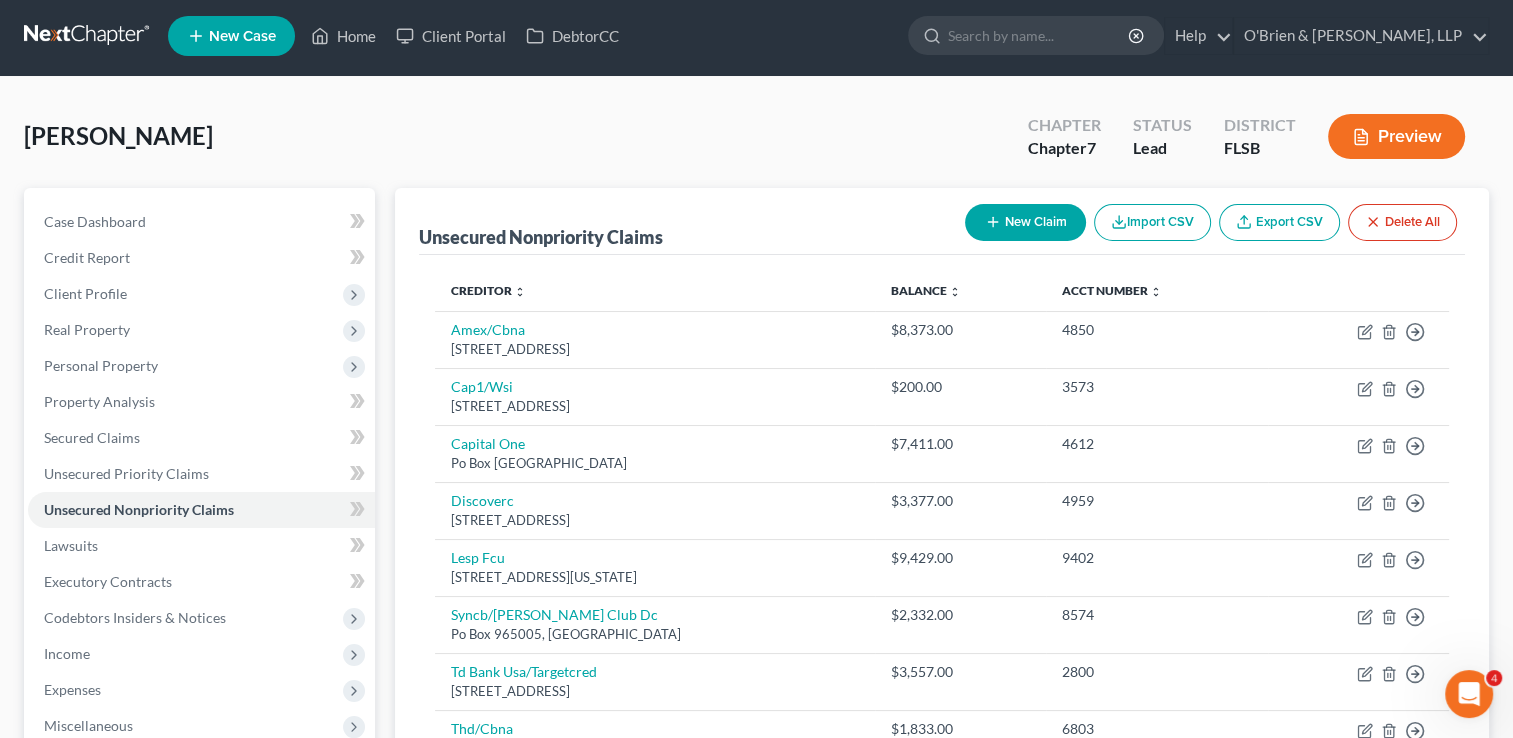 scroll, scrollTop: 0, scrollLeft: 0, axis: both 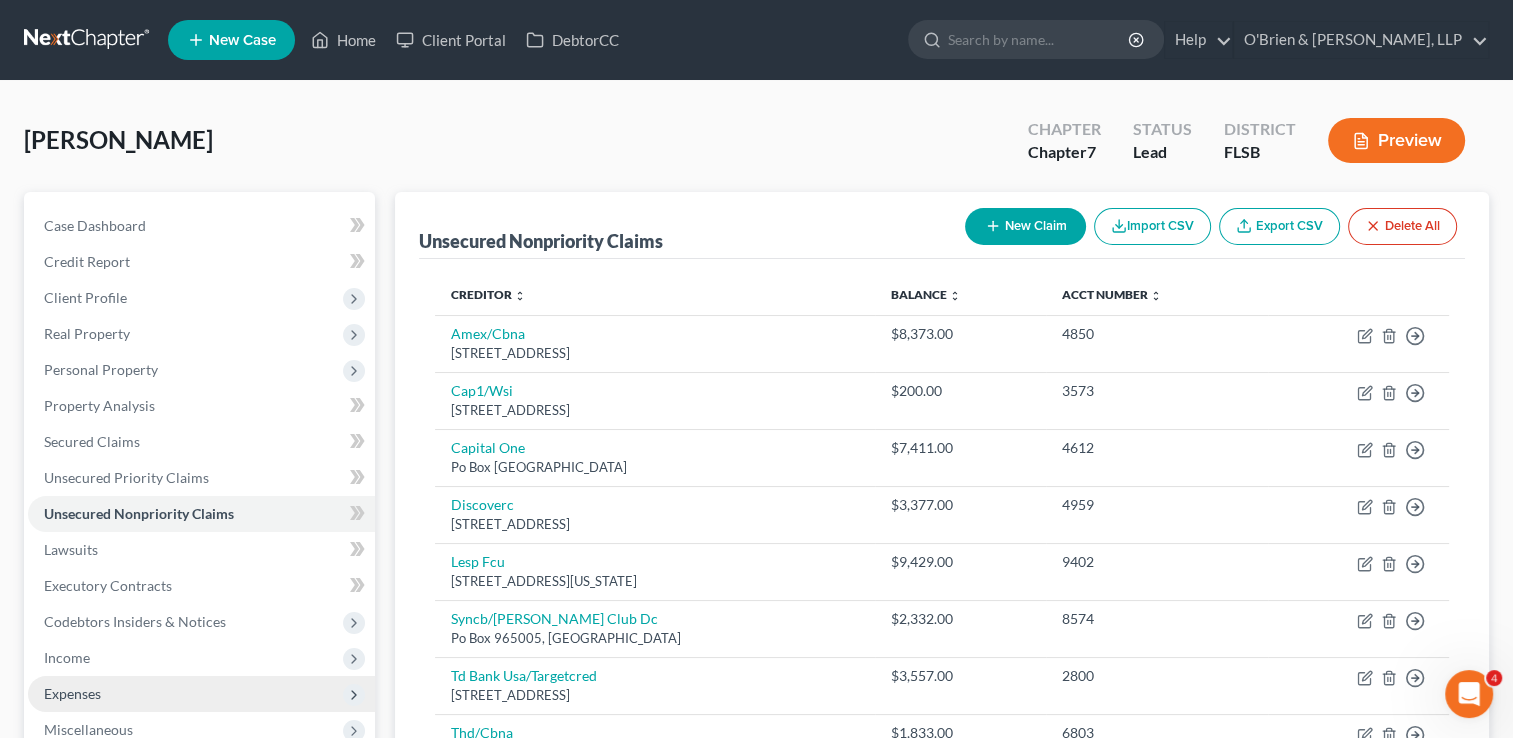 click on "Expenses" at bounding box center (201, 694) 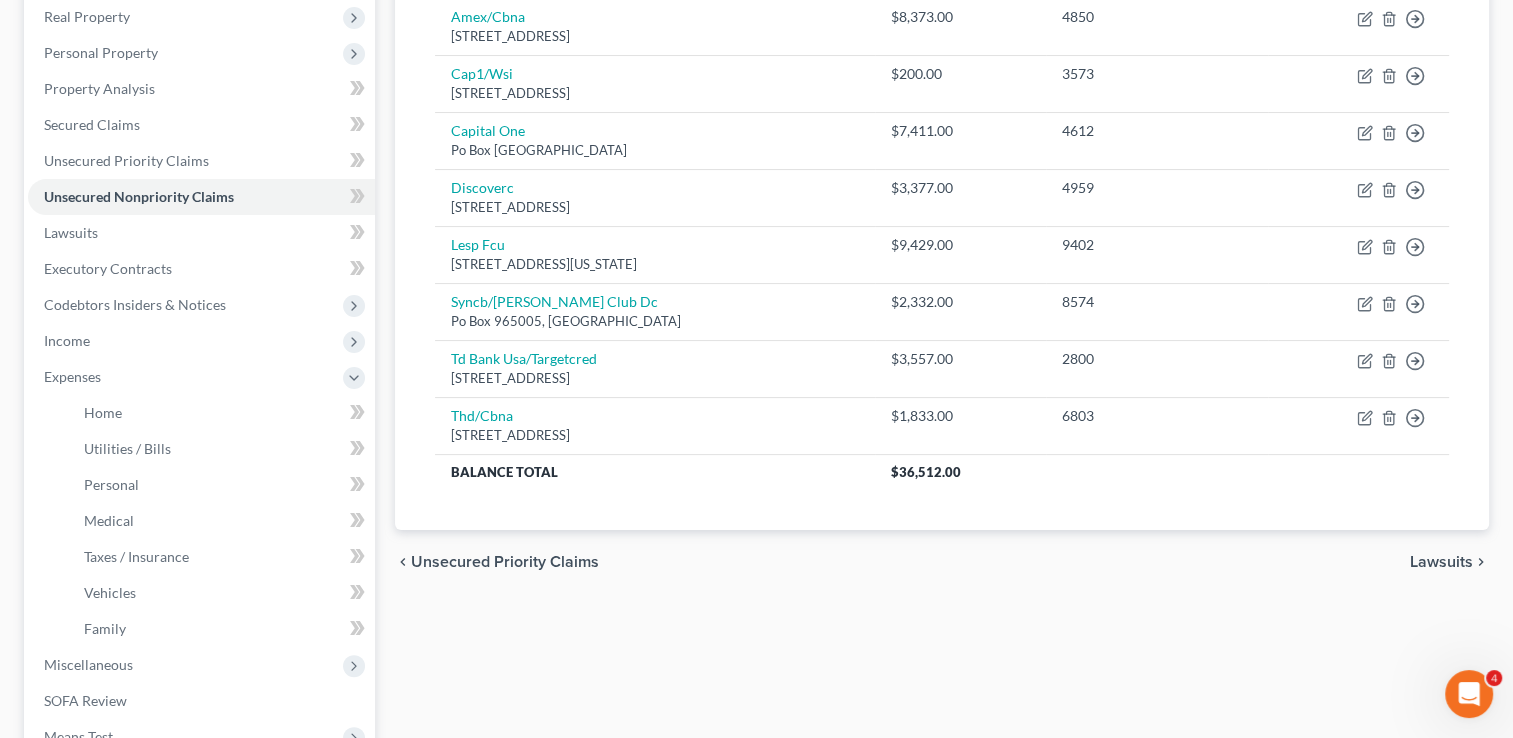 scroll, scrollTop: 336, scrollLeft: 0, axis: vertical 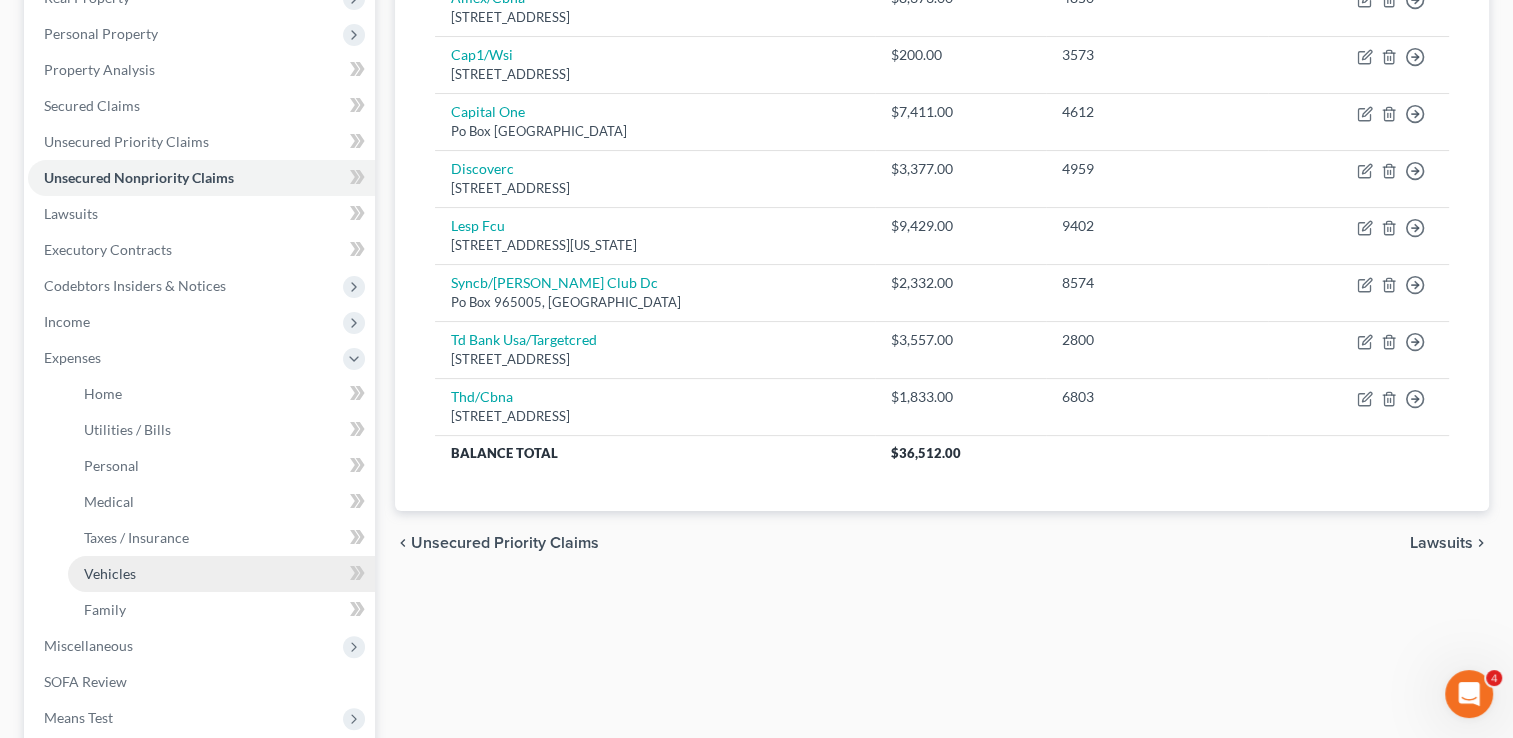 click on "Vehicles" at bounding box center [221, 574] 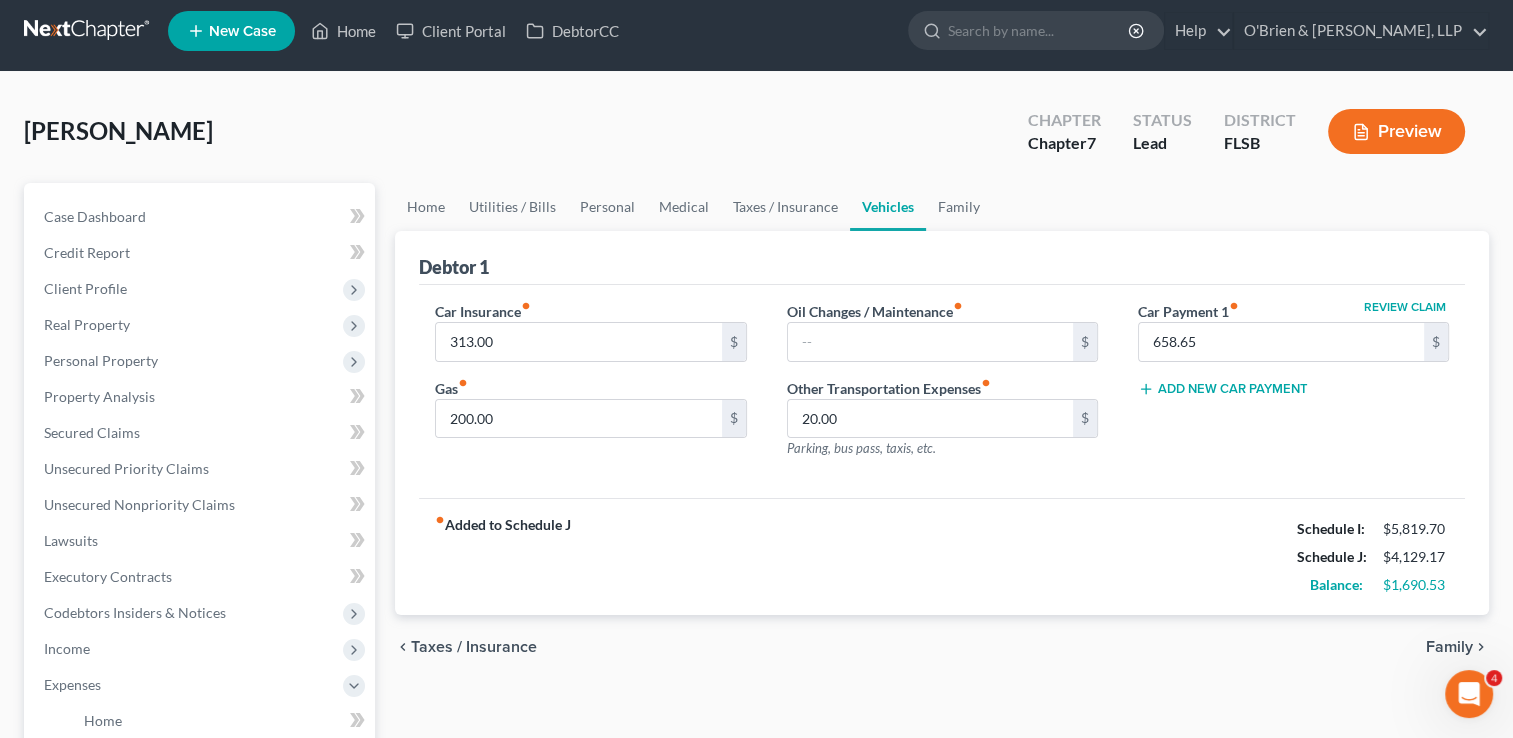scroll, scrollTop: 0, scrollLeft: 0, axis: both 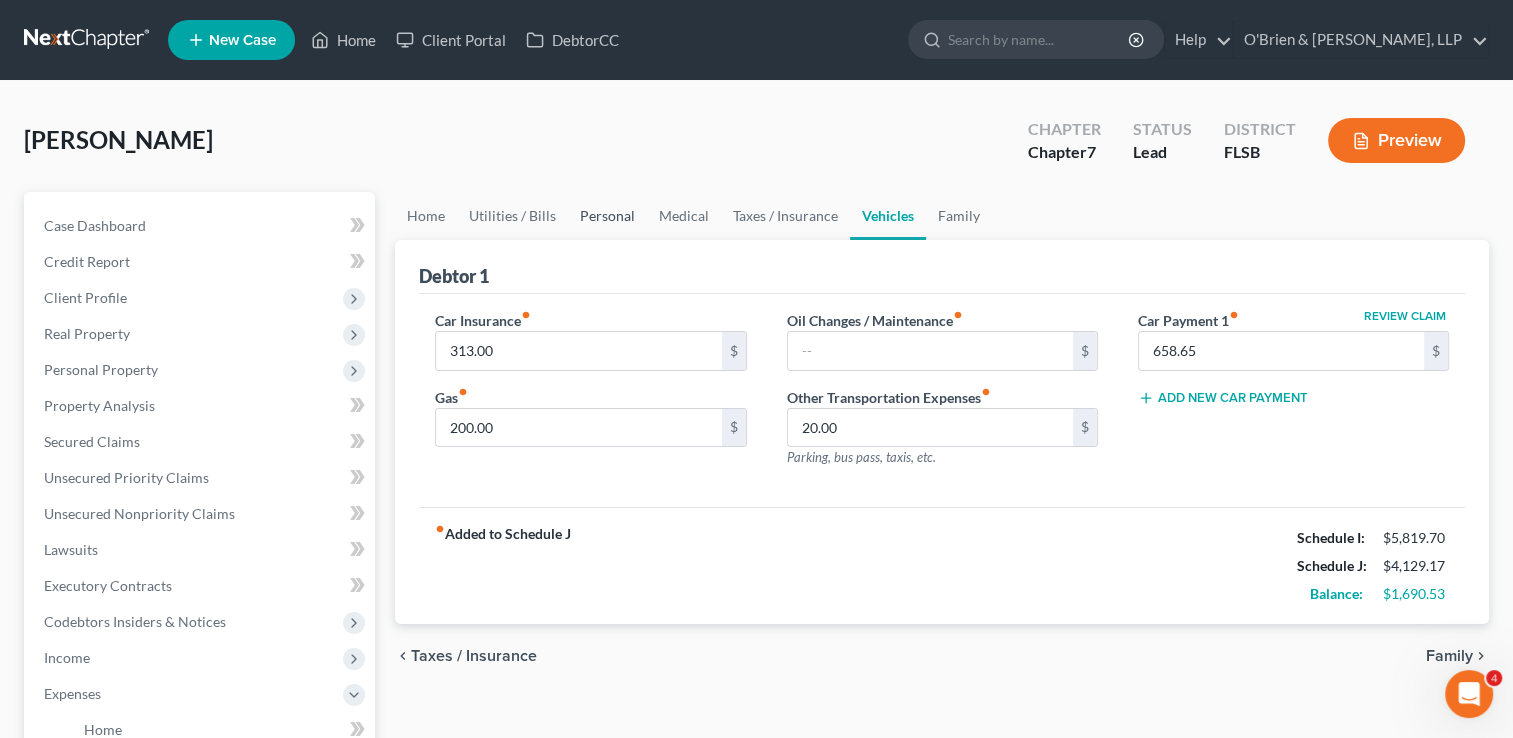 click on "Personal" at bounding box center (607, 216) 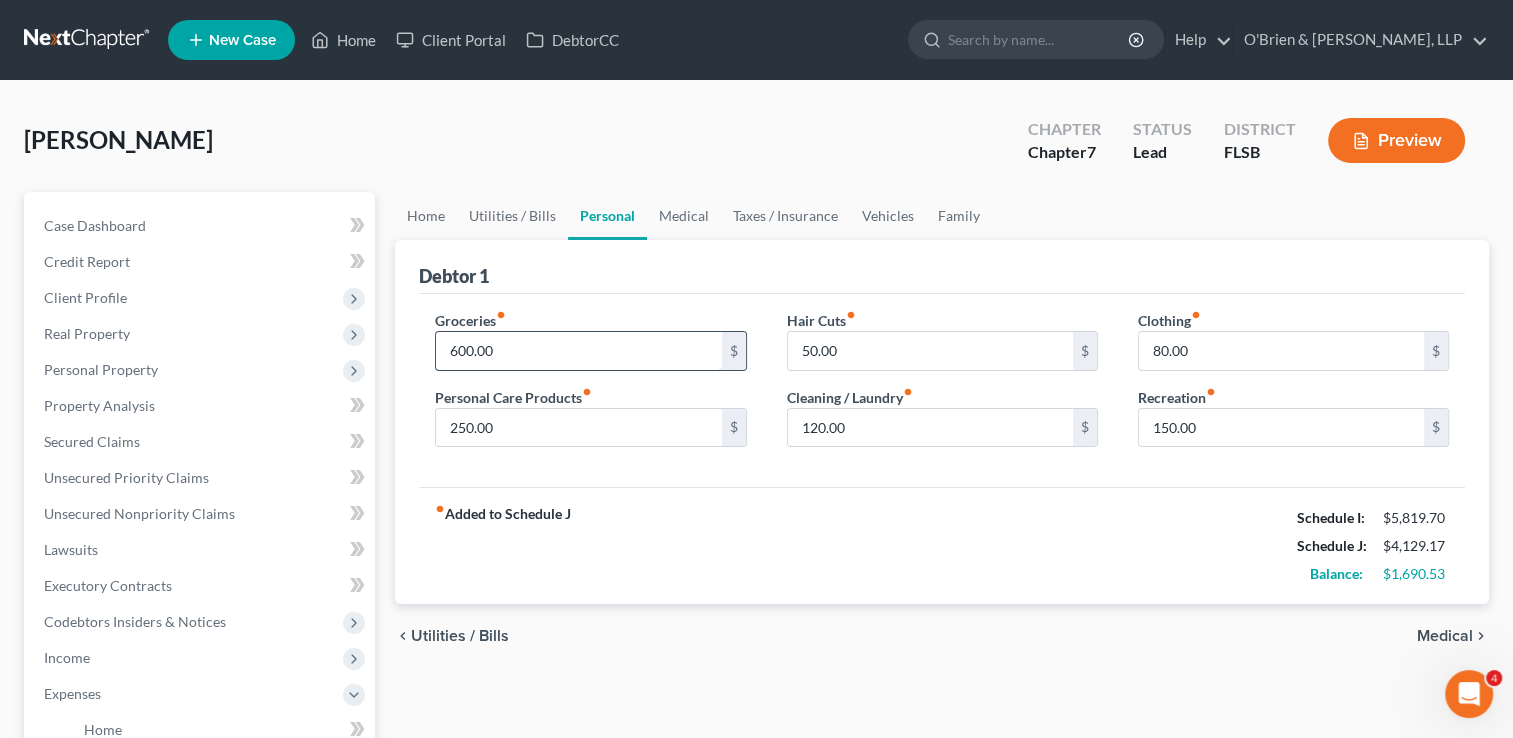 click on "600.00" at bounding box center (578, 351) 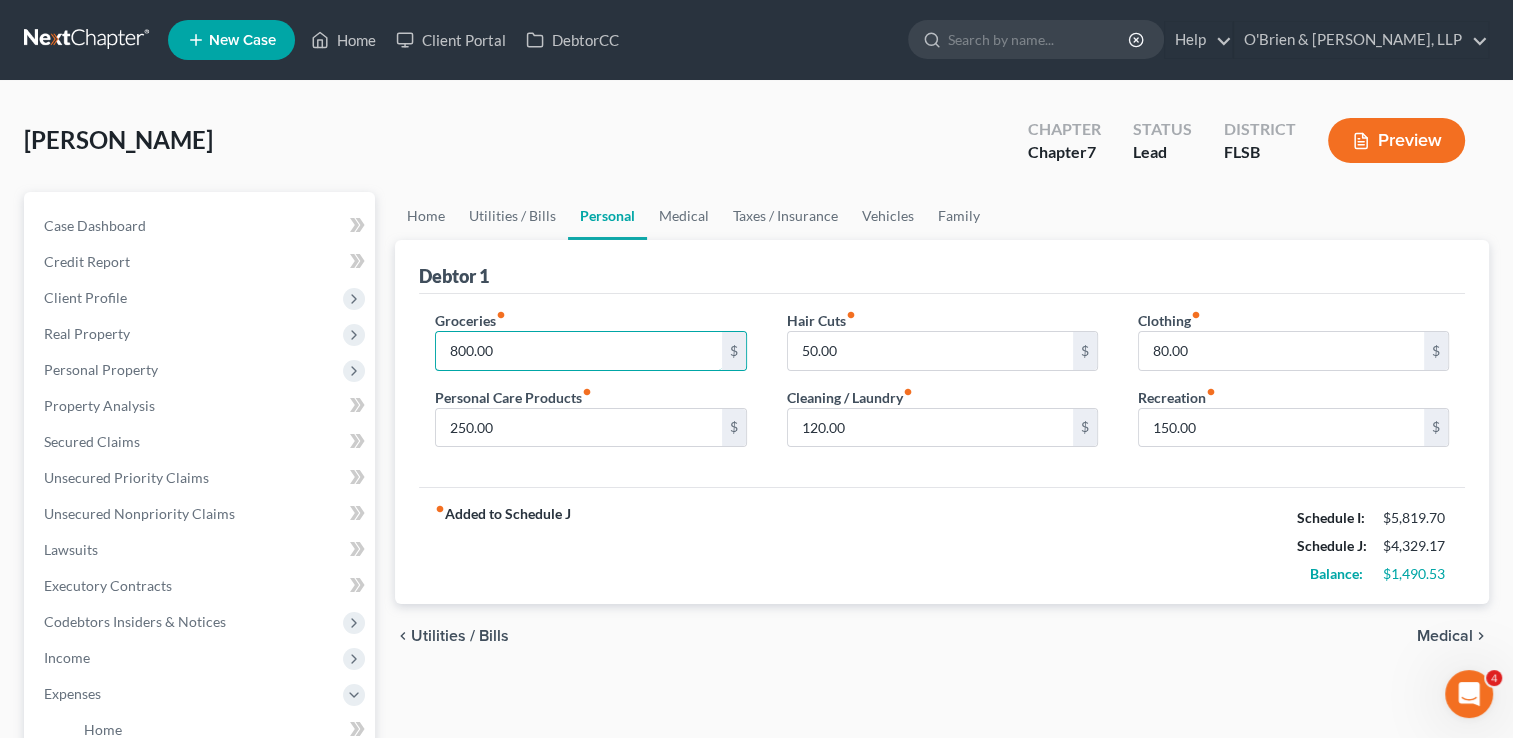 type on "800.00" 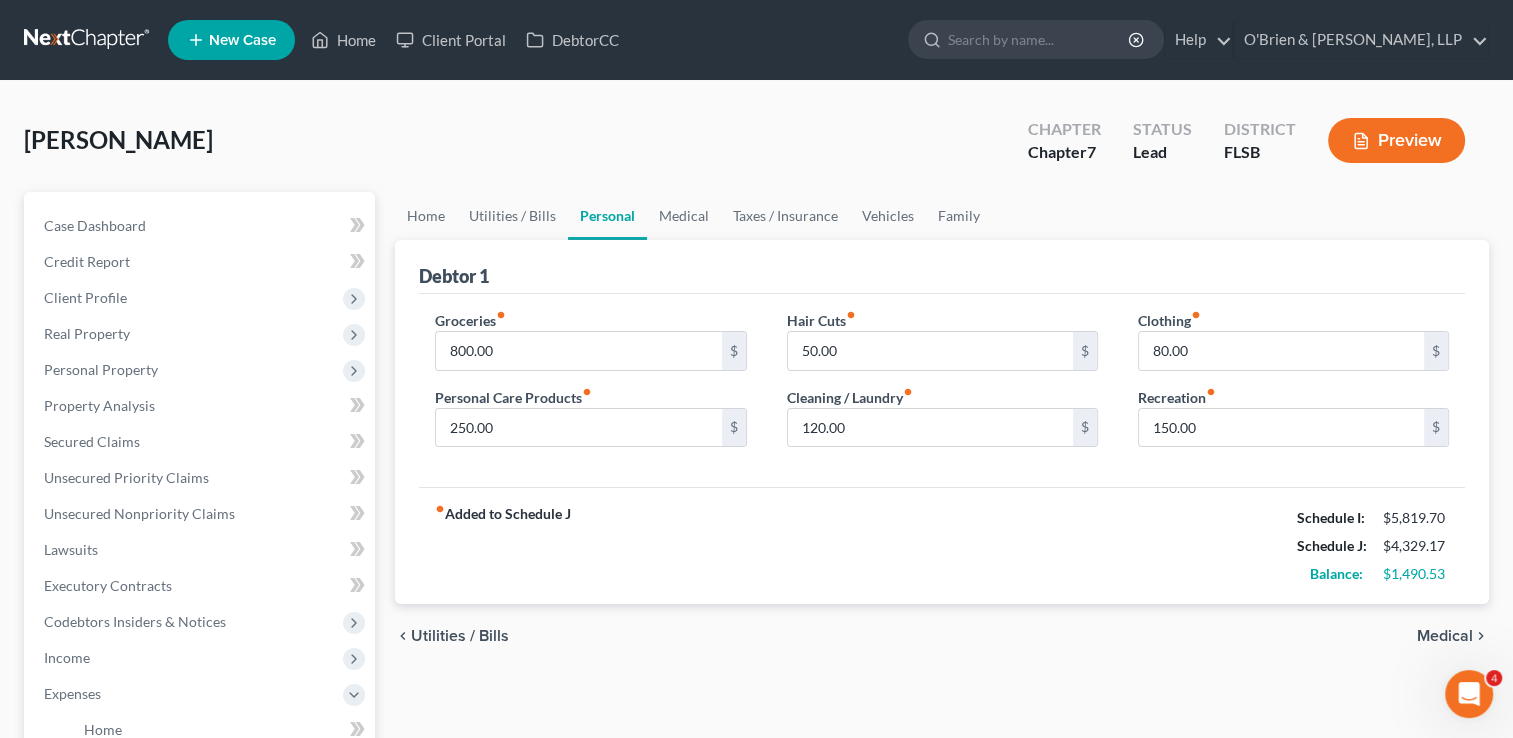 click on "fiber_manual_record  Added to Schedule J Schedule I: $5,819.70 Schedule J: $4,329.17 Balance: $1,490.53" at bounding box center [942, 545] 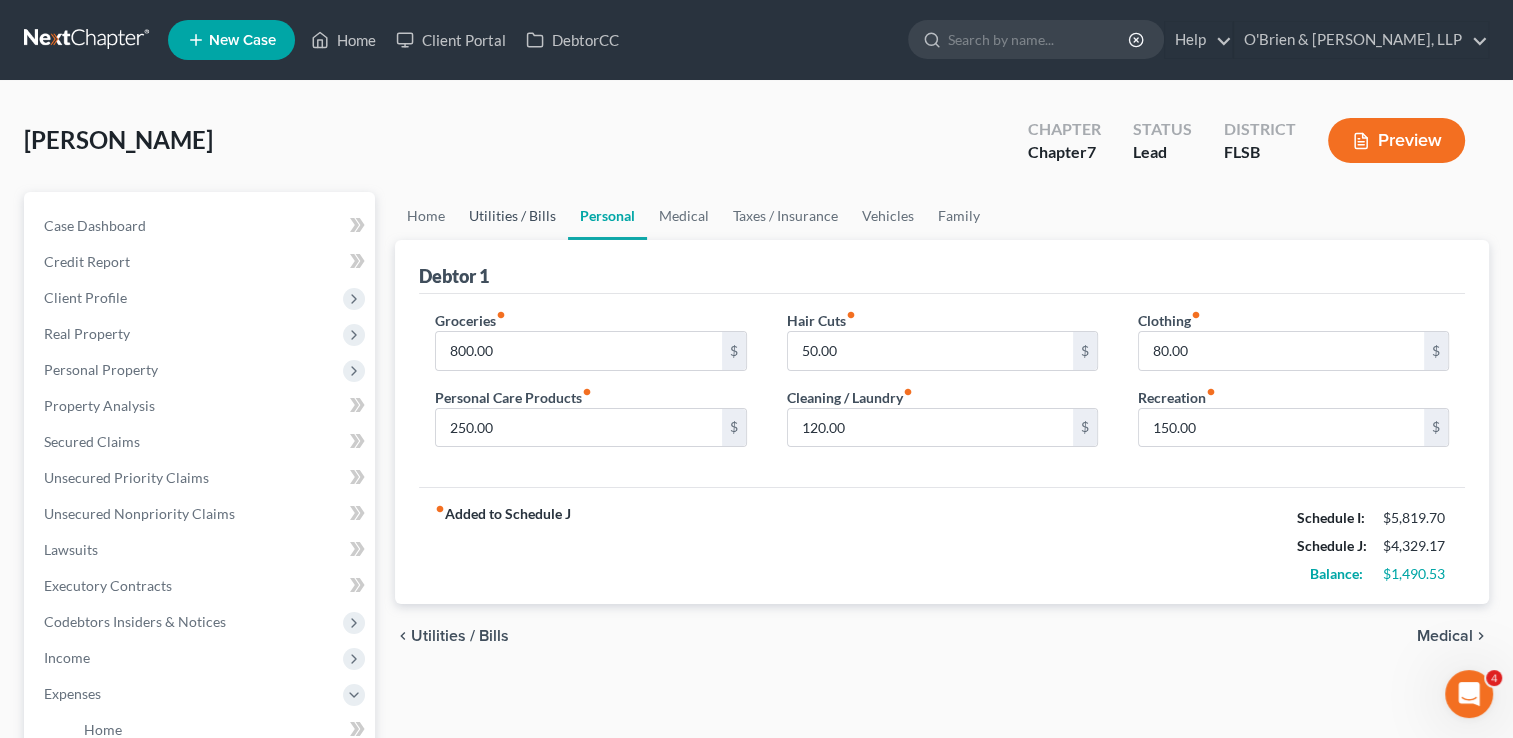 click on "Utilities / Bills" at bounding box center (512, 216) 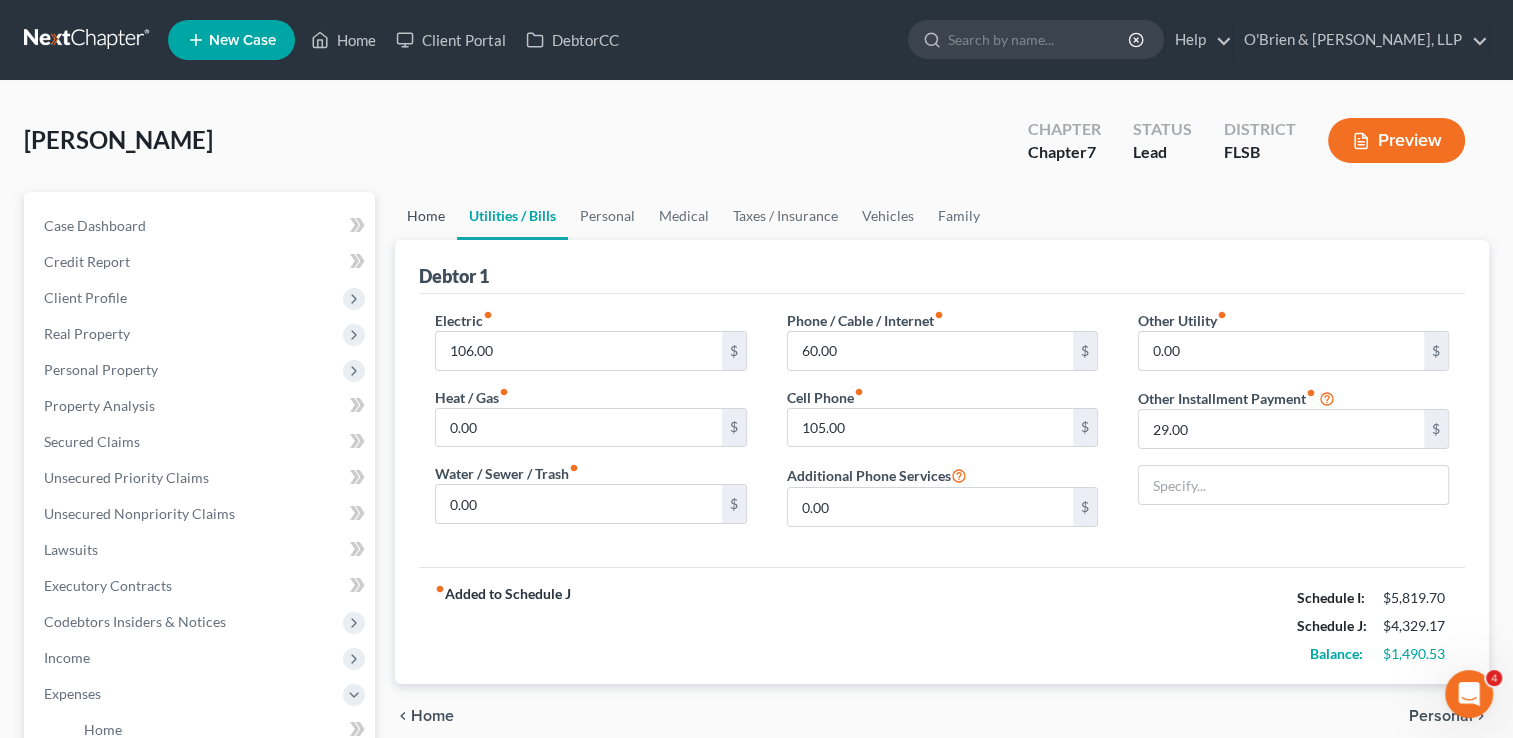 click on "Home" at bounding box center [426, 216] 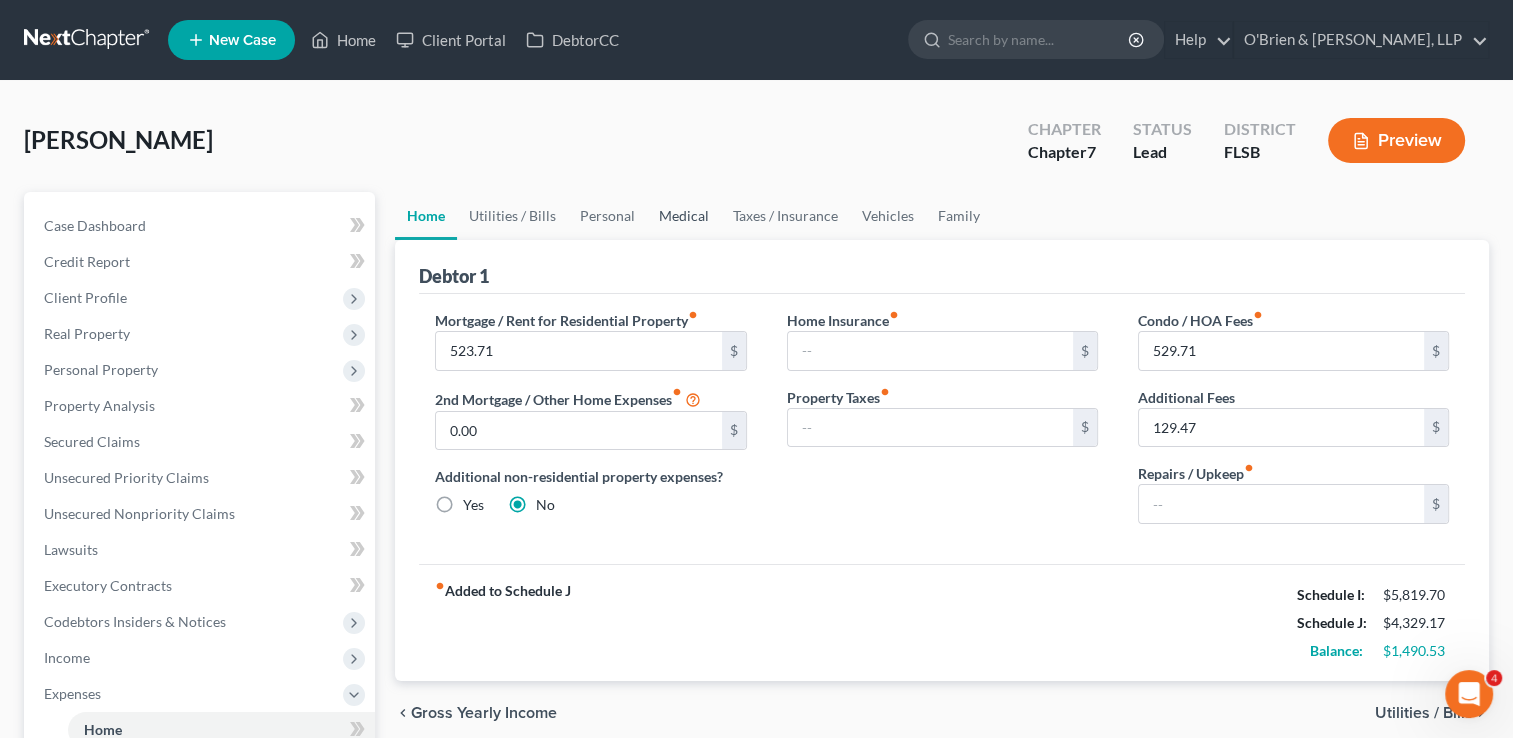 click on "Medical" at bounding box center (684, 216) 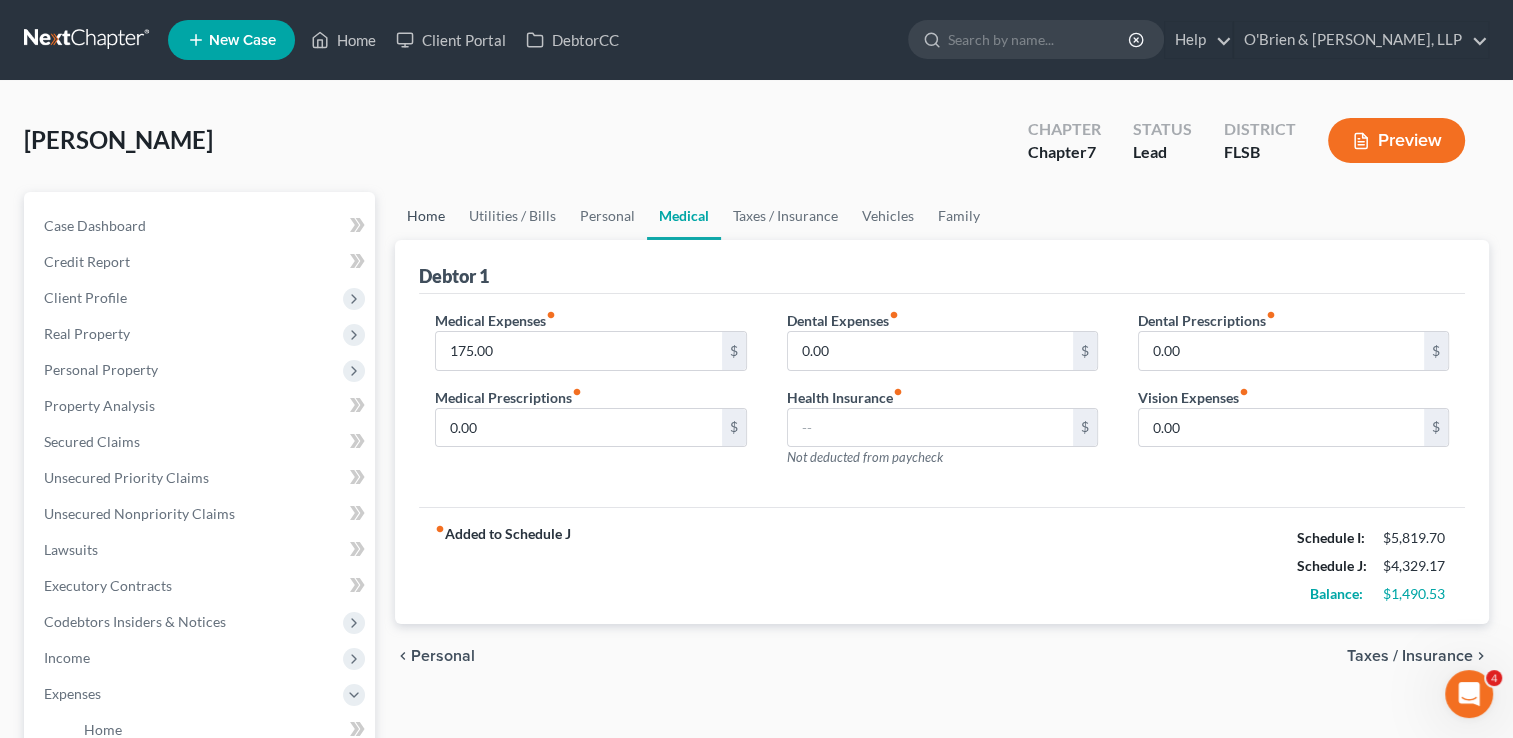 click on "Home" at bounding box center (426, 216) 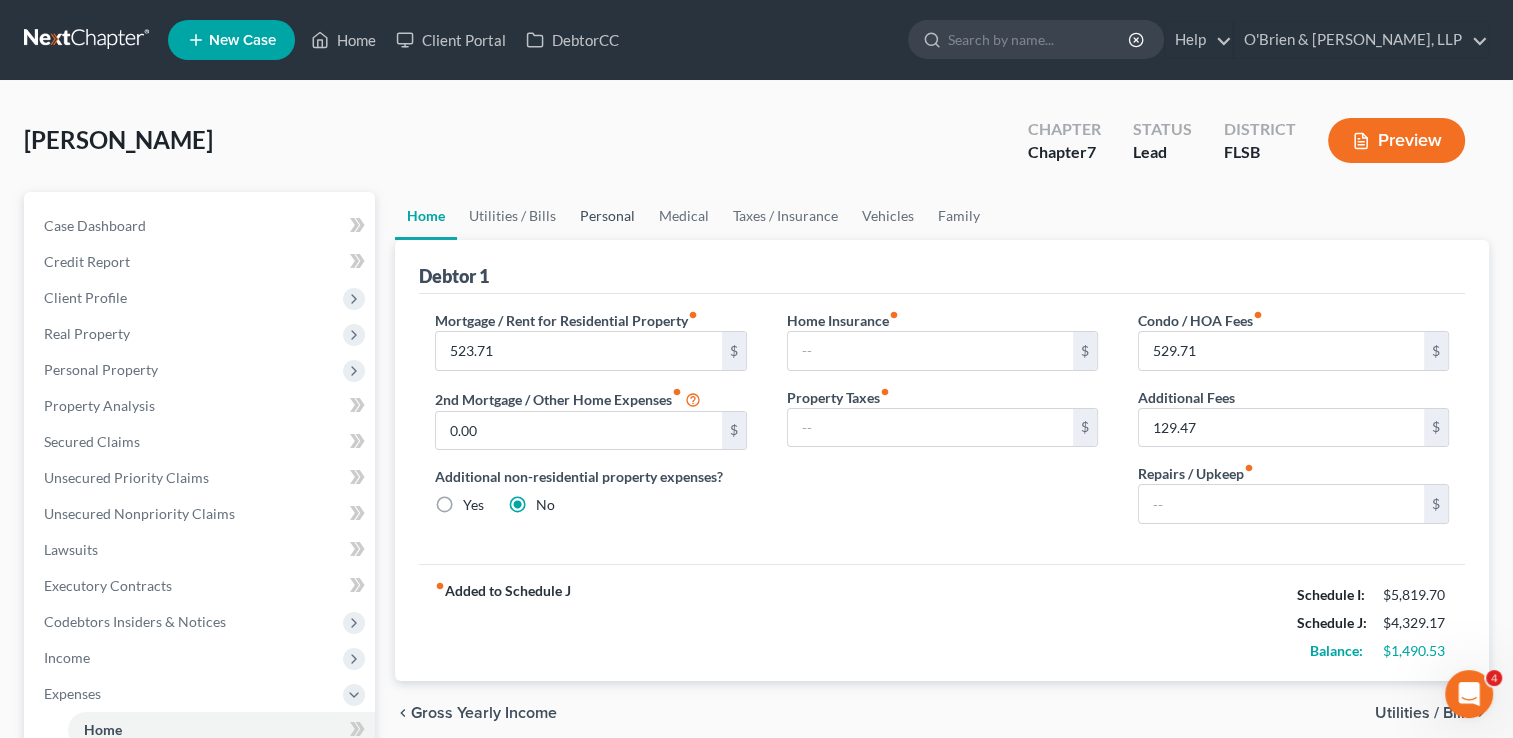 click on "Personal" at bounding box center [607, 216] 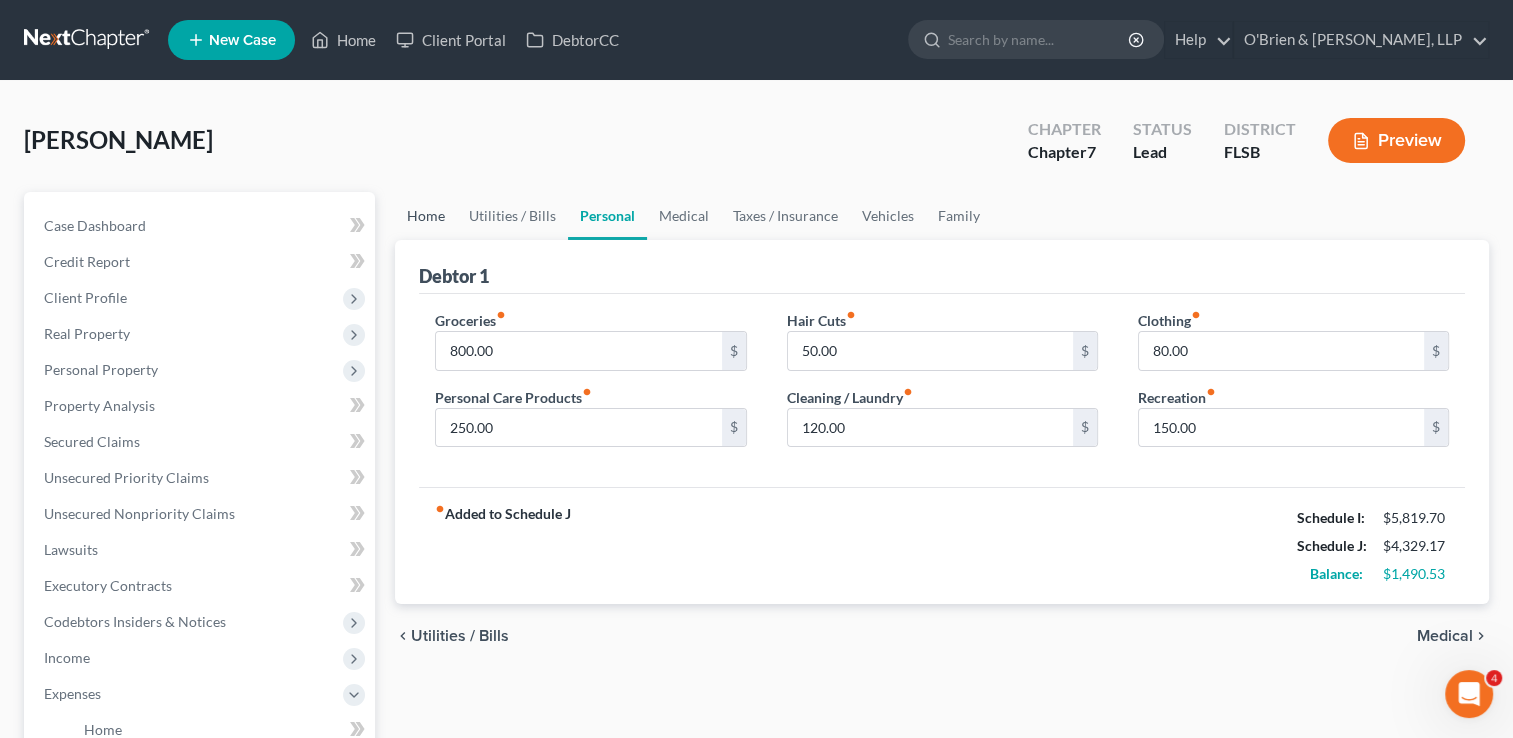 click on "Home" at bounding box center (426, 216) 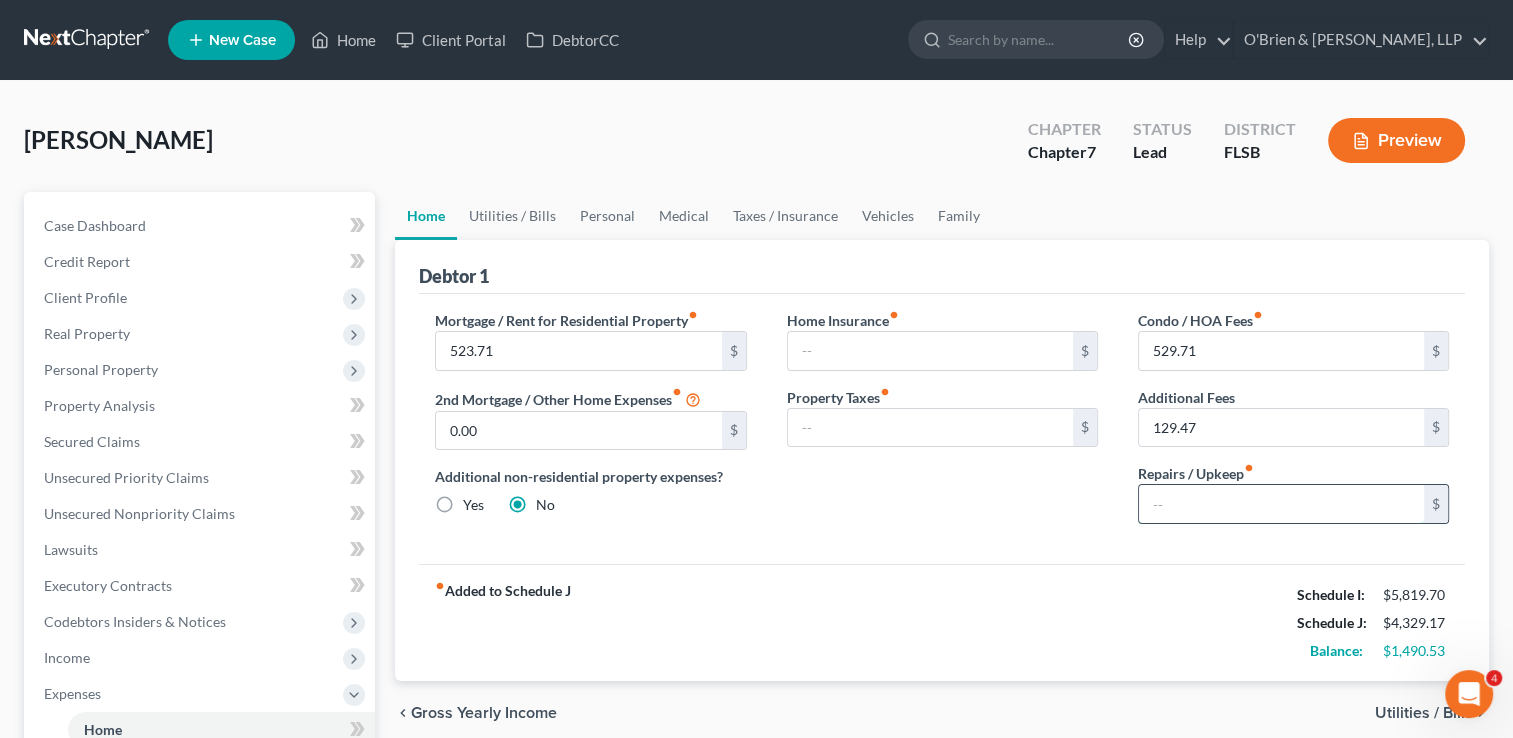 click at bounding box center (1281, 504) 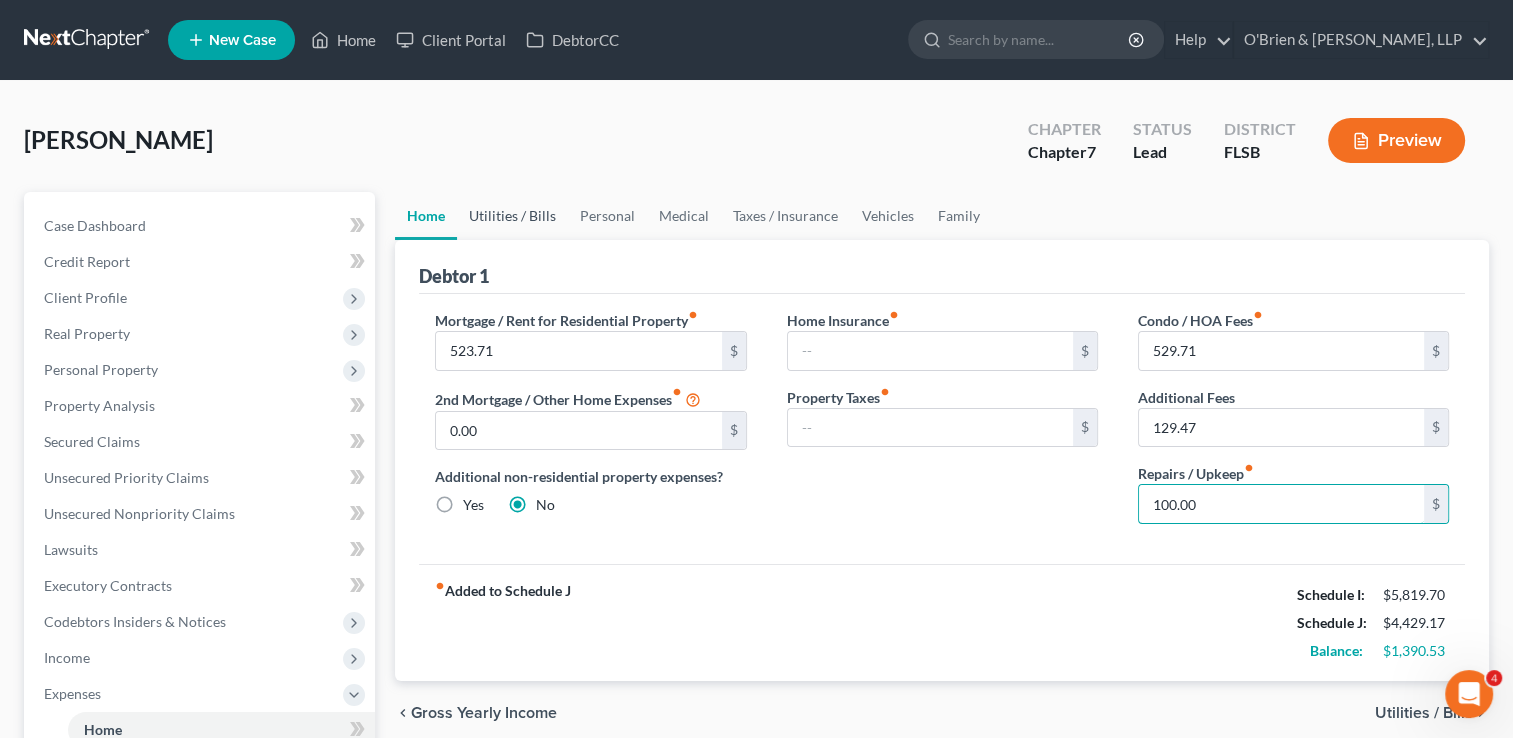 type on "100.00" 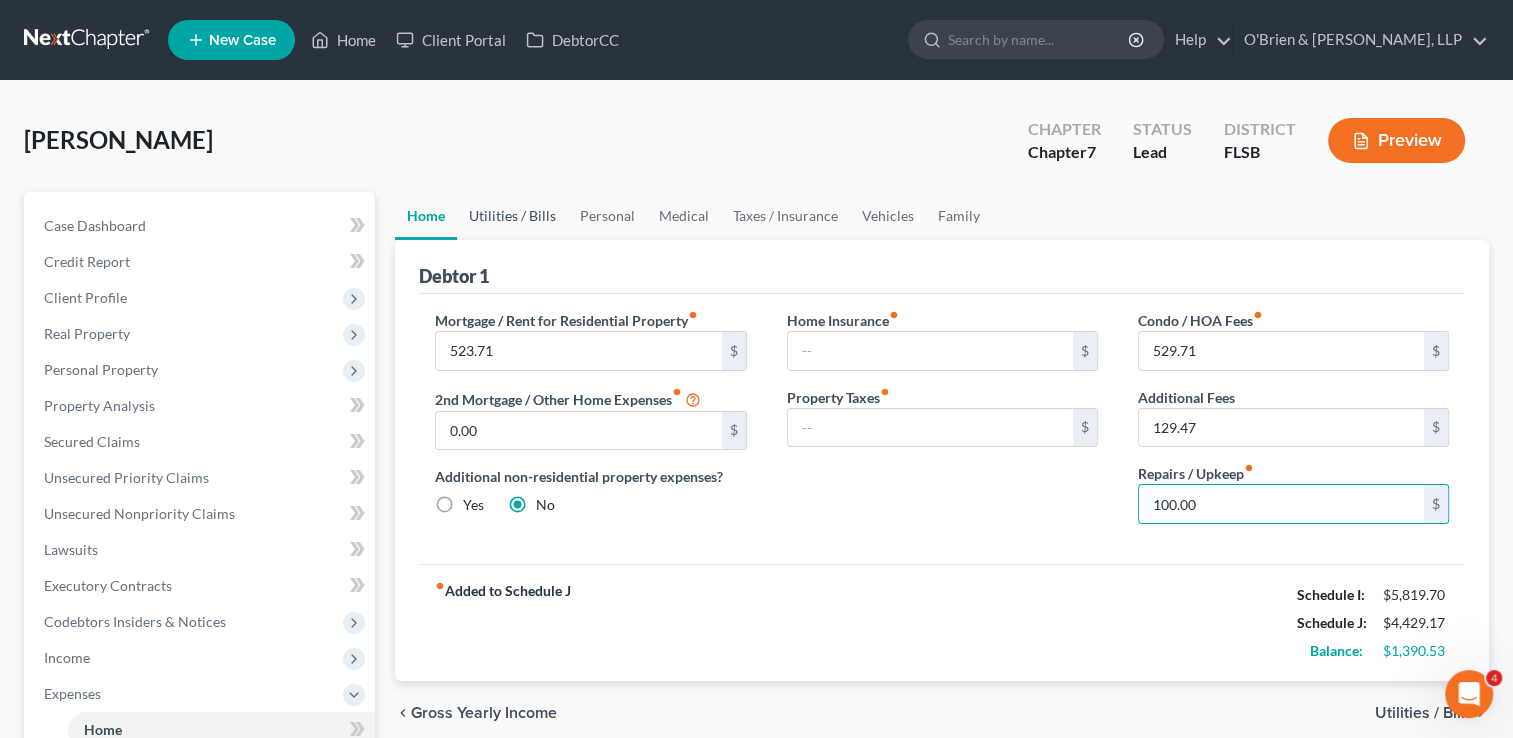 click on "Utilities / Bills" at bounding box center (512, 216) 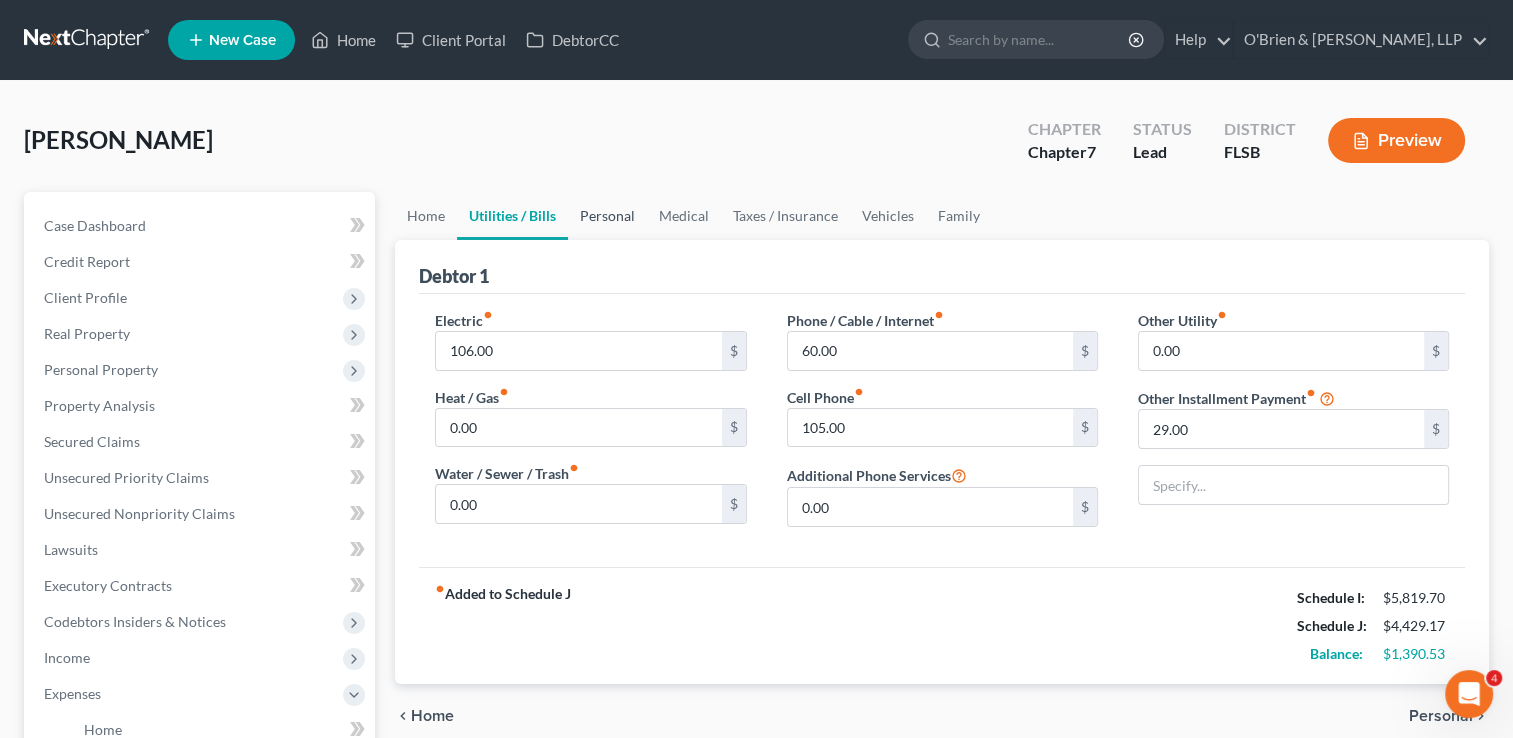 click on "Personal" at bounding box center [607, 216] 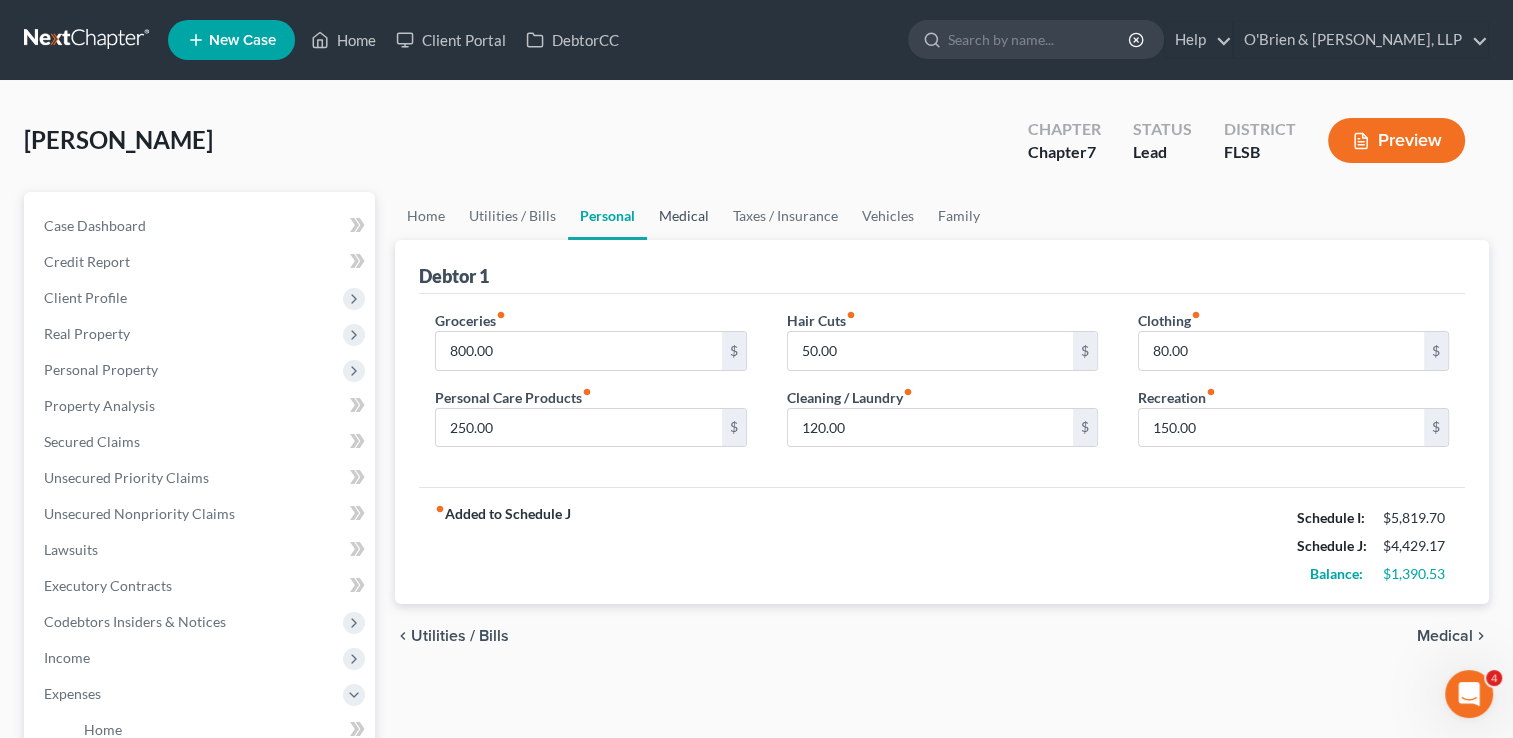 click on "Medical" at bounding box center (684, 216) 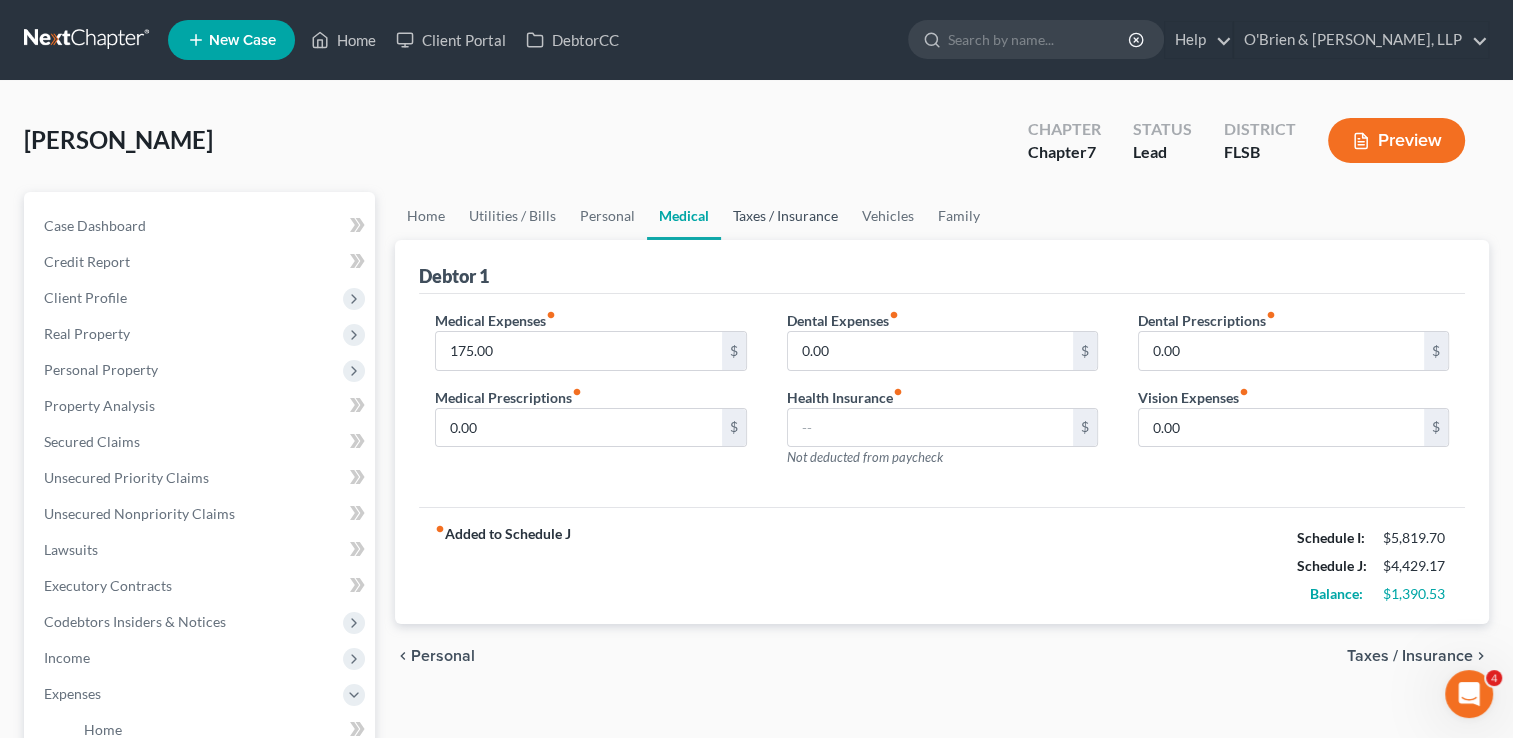 click on "Taxes / Insurance" at bounding box center (785, 216) 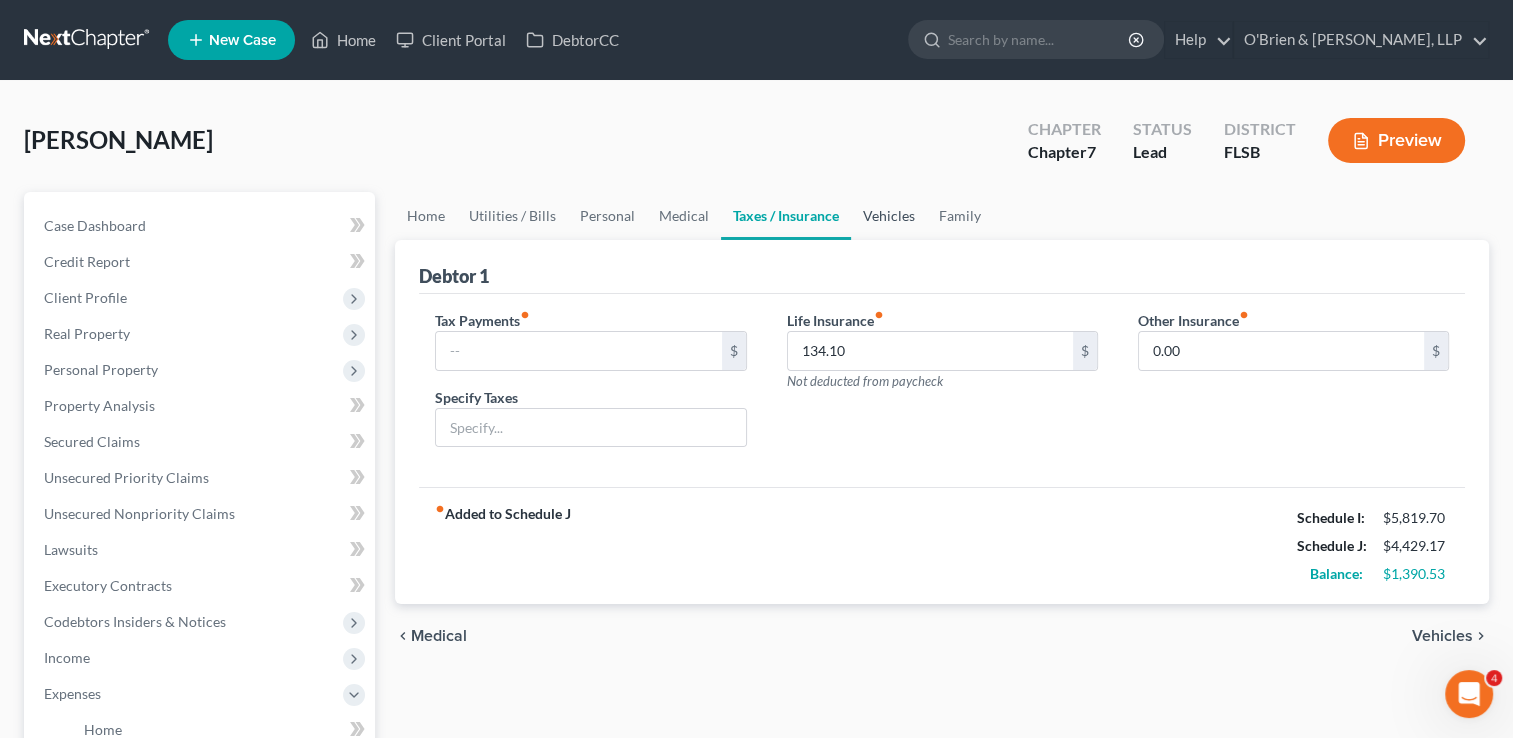 click on "Vehicles" at bounding box center (889, 216) 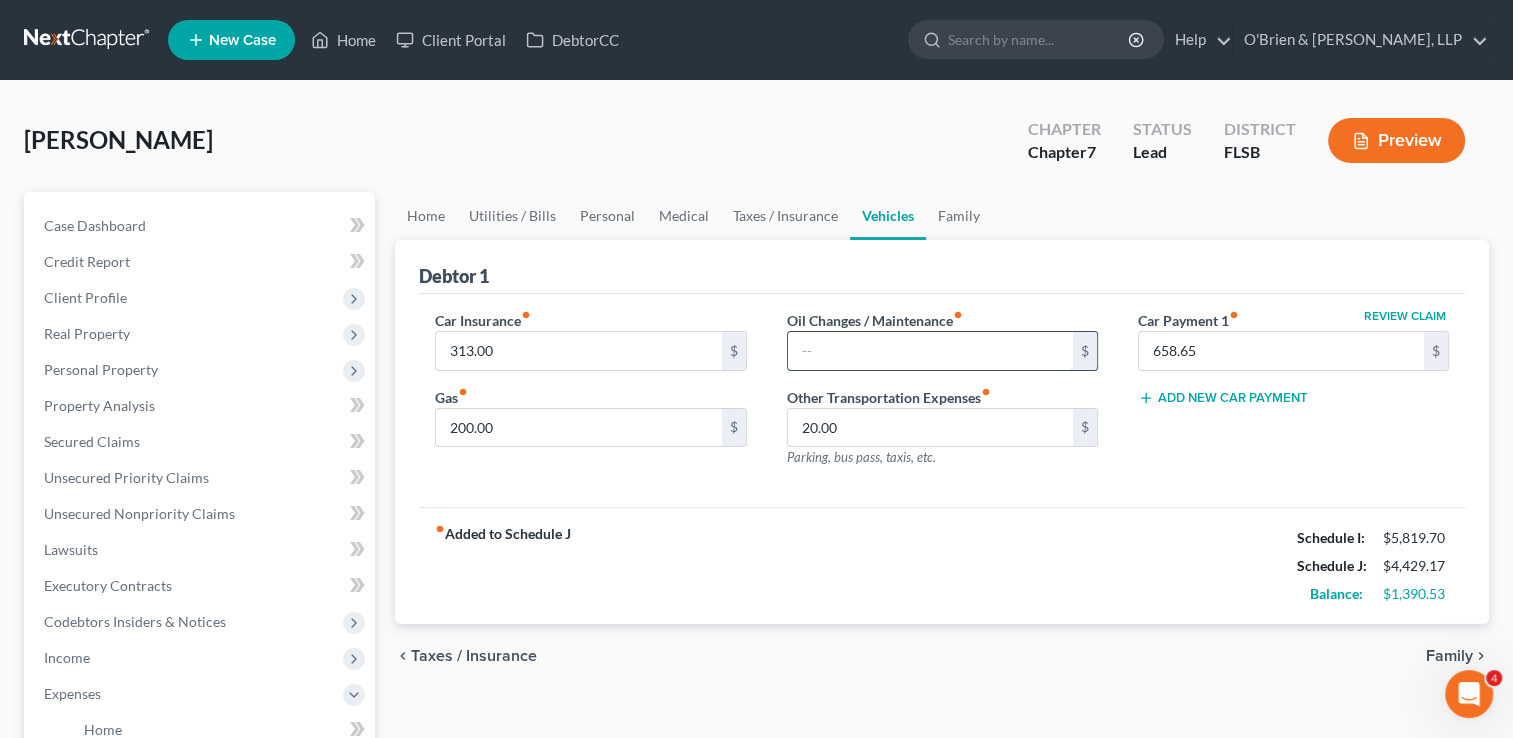click at bounding box center (930, 351) 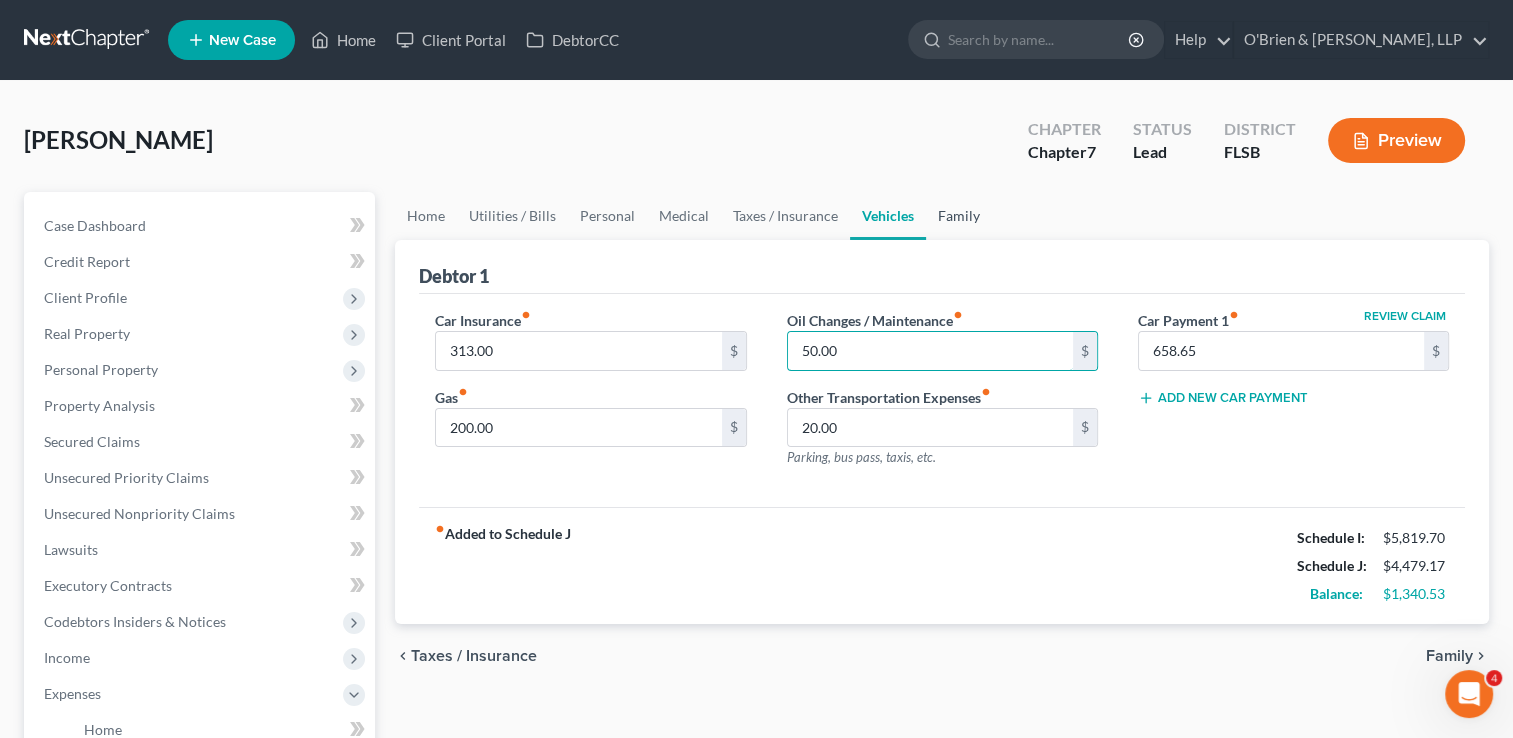 type on "50.00" 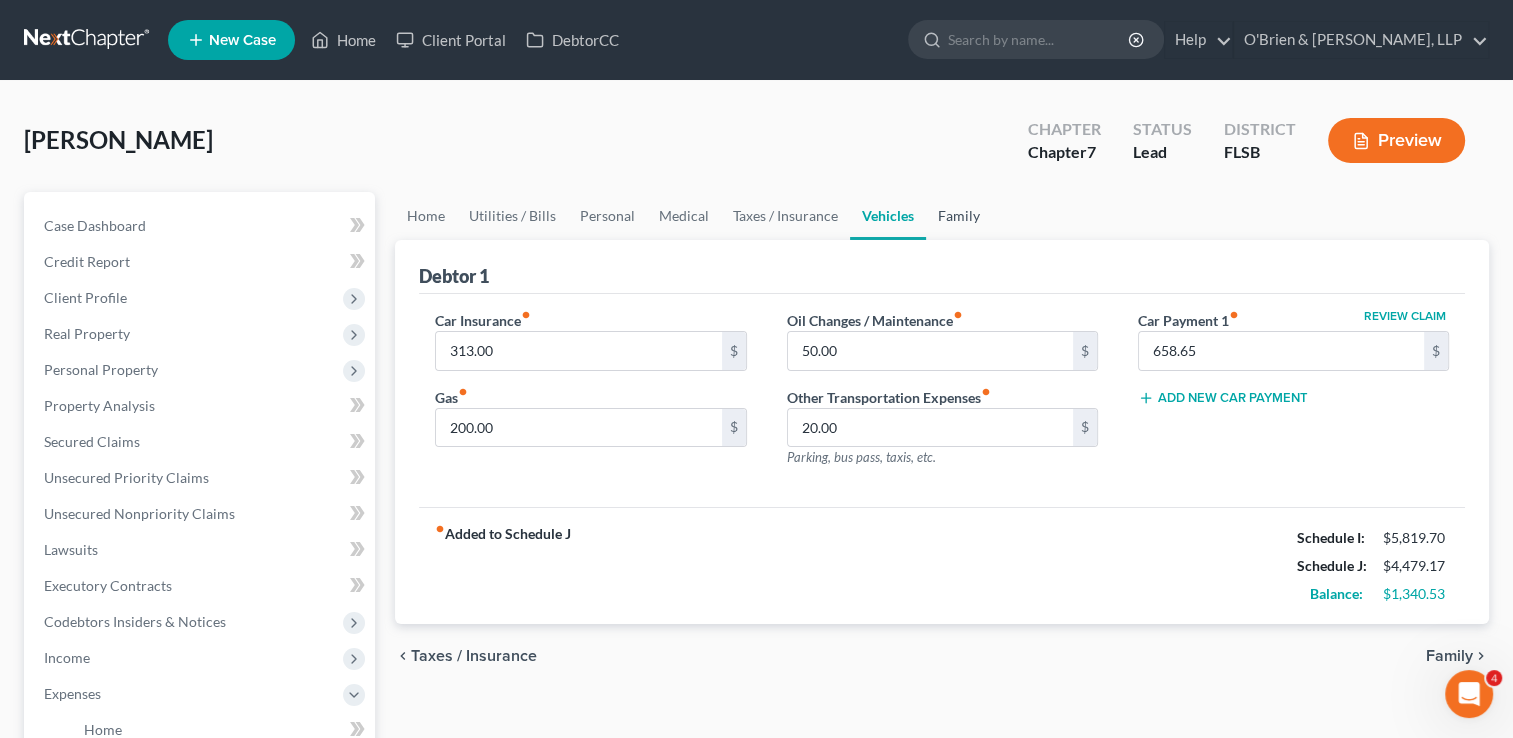 click on "Family" at bounding box center (959, 216) 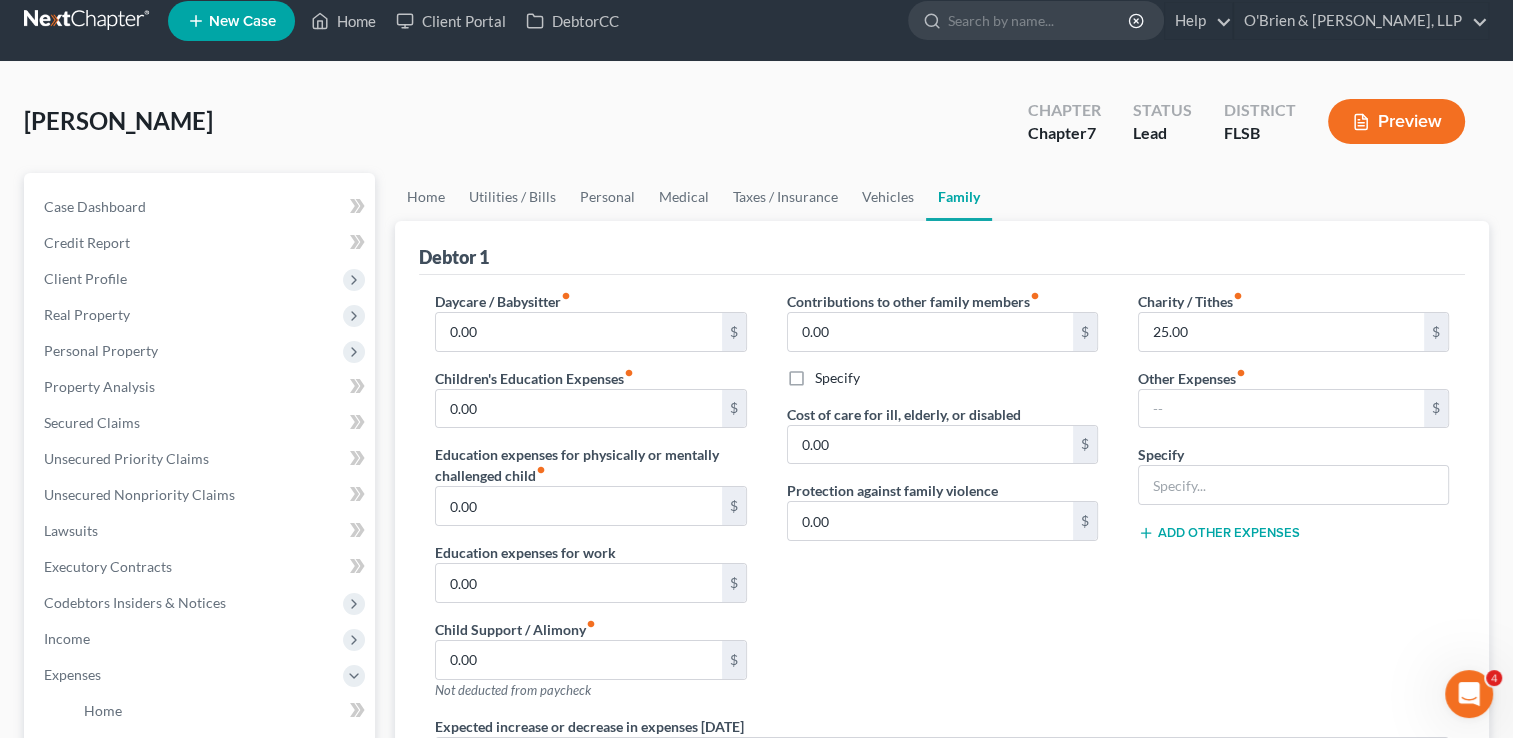 scroll, scrollTop: 0, scrollLeft: 0, axis: both 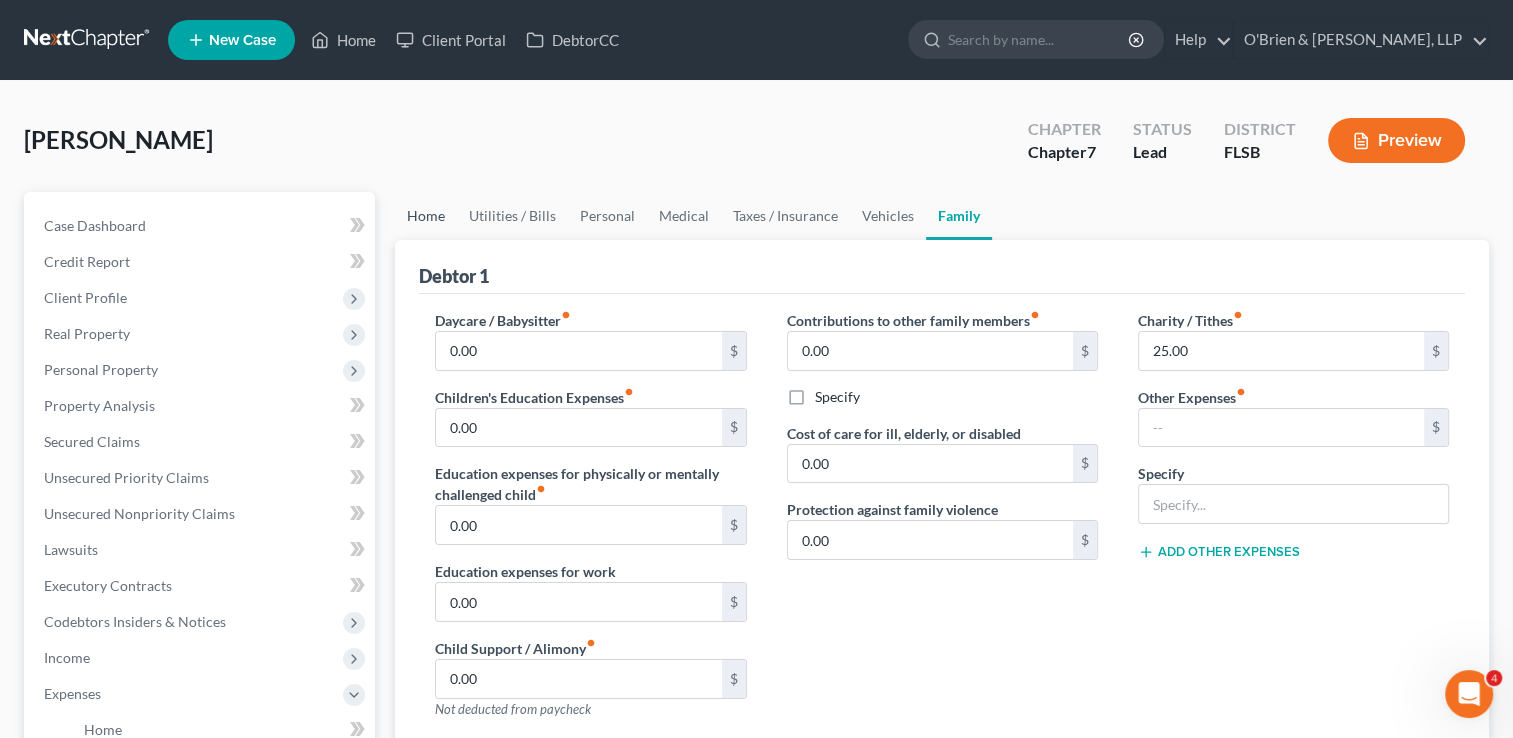 click on "Home" at bounding box center (426, 216) 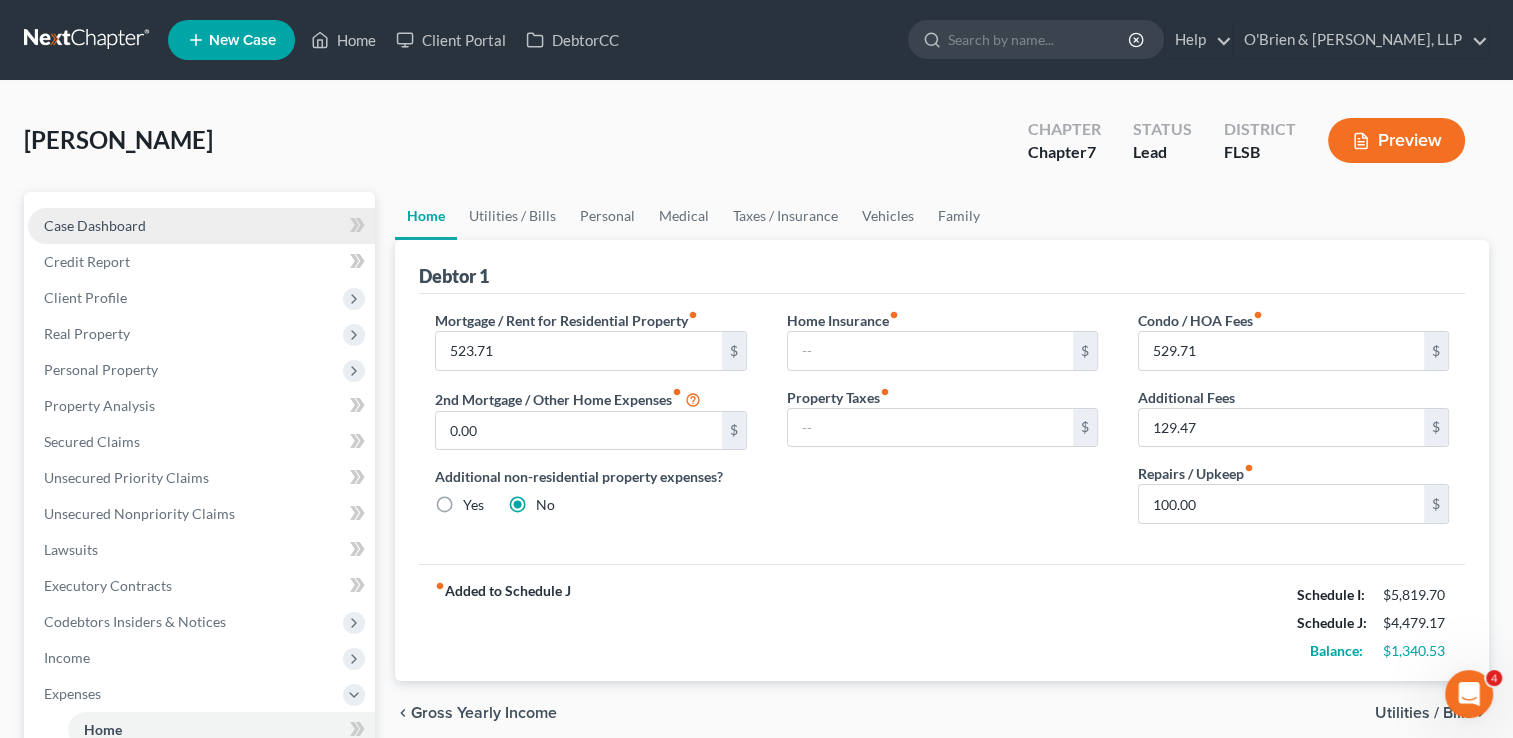 click on "Case Dashboard" at bounding box center [201, 226] 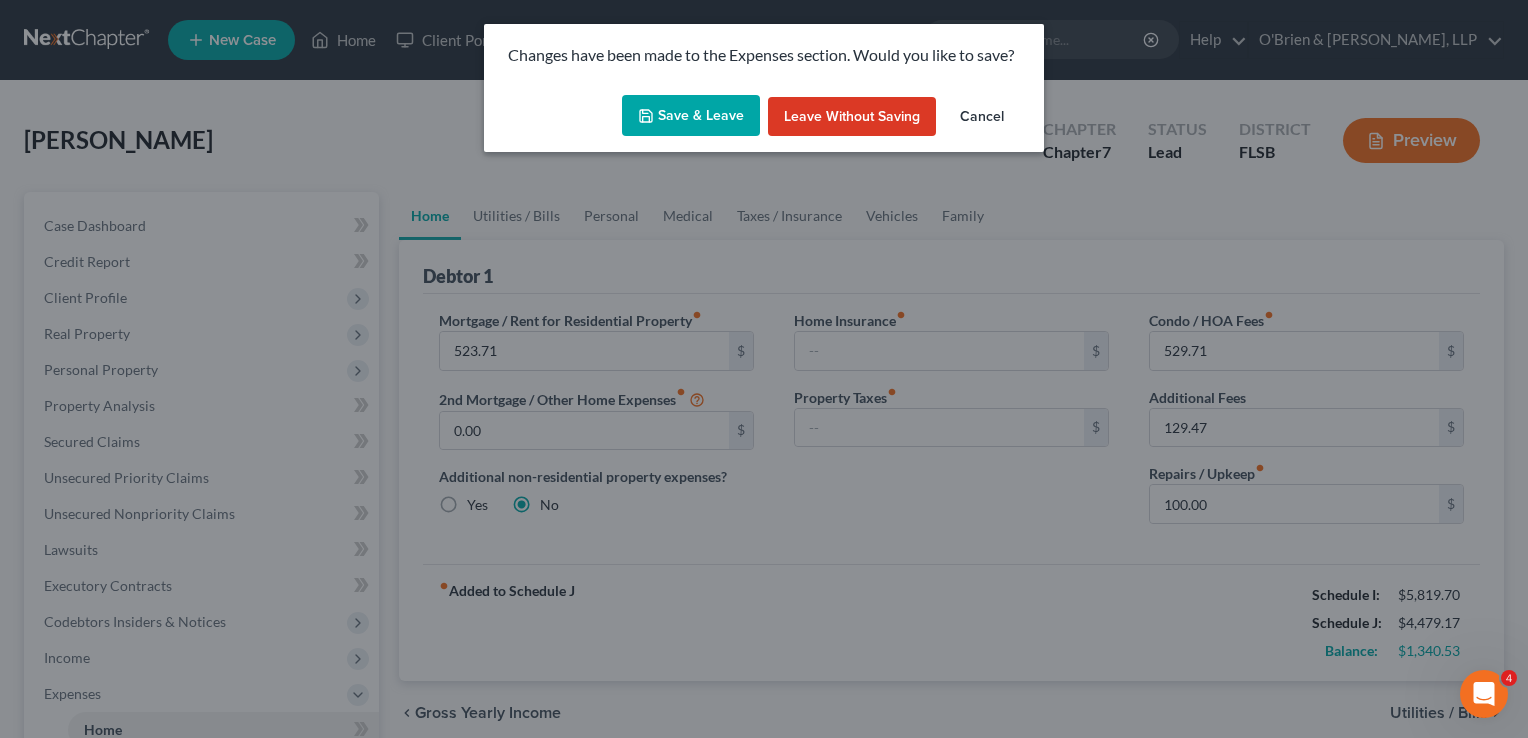 click on "Save & Leave" at bounding box center (691, 116) 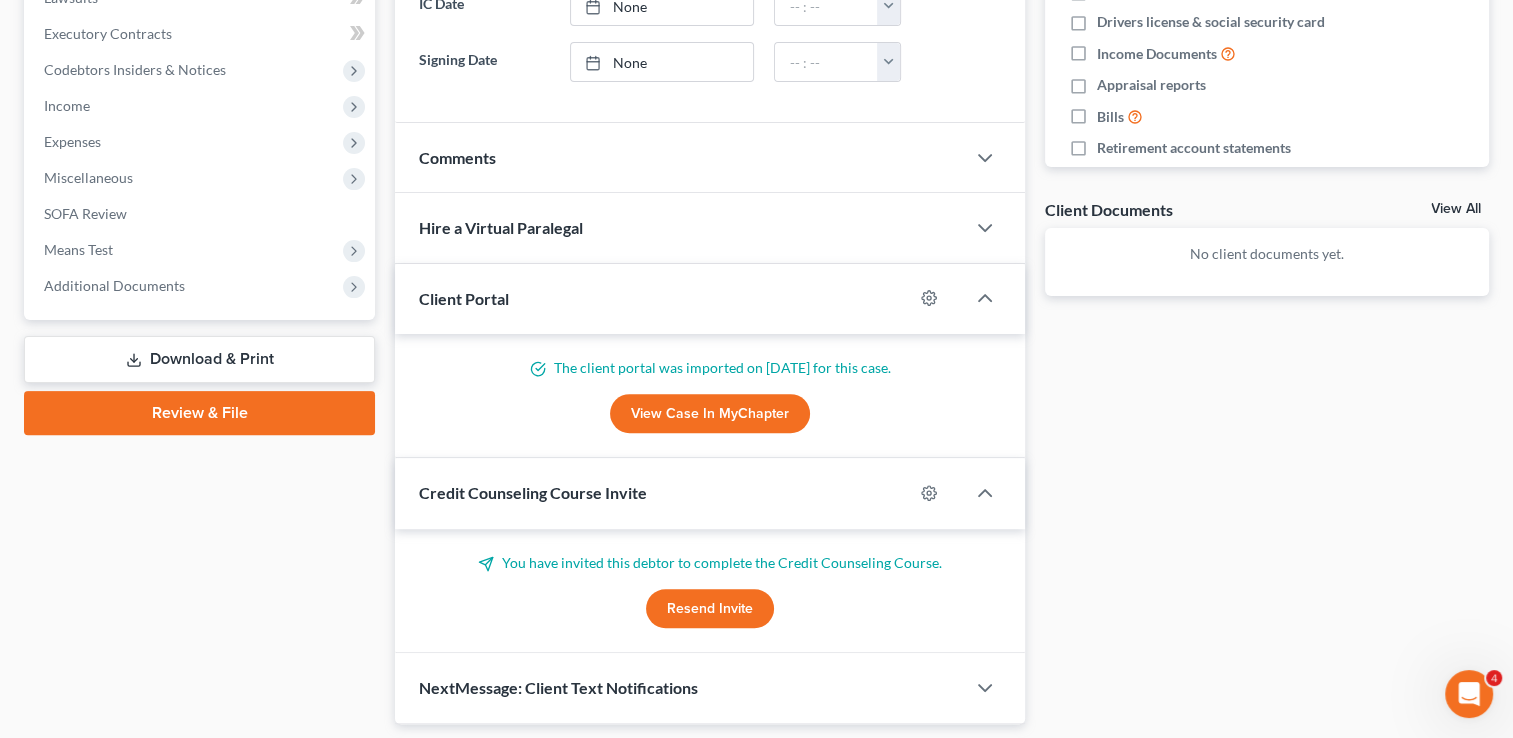 scroll, scrollTop: 550, scrollLeft: 0, axis: vertical 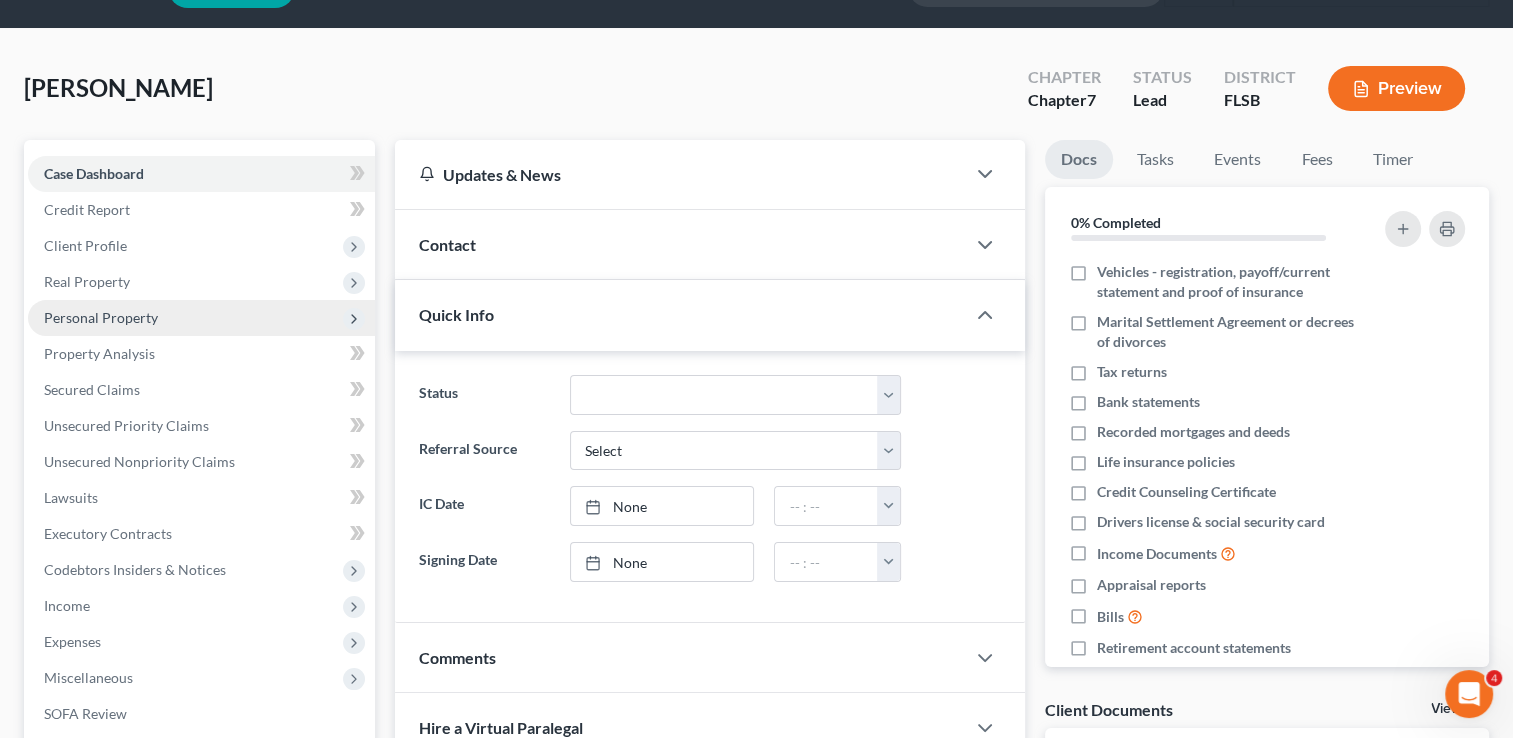 click on "Personal Property" at bounding box center [201, 318] 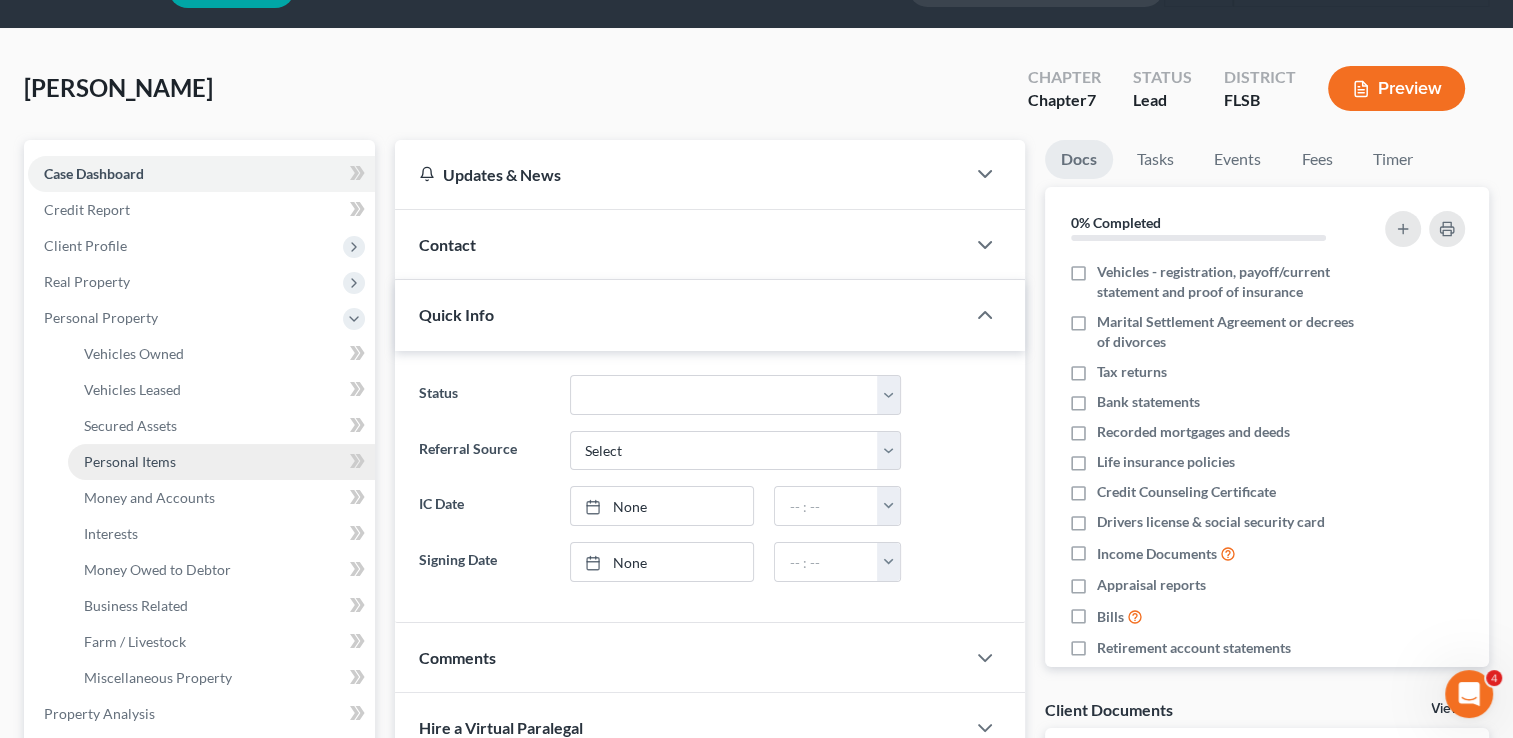 click on "Personal Items" at bounding box center (221, 462) 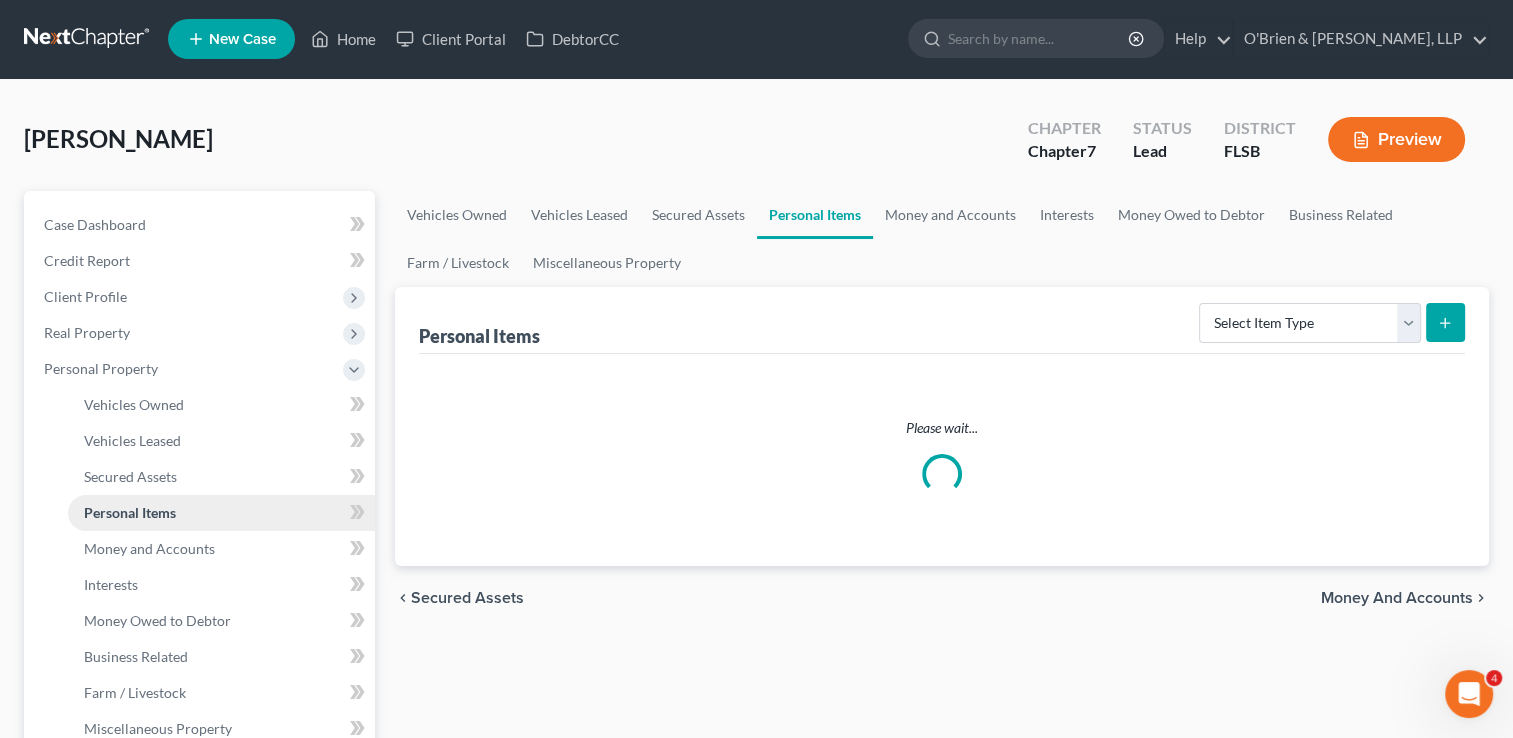 scroll, scrollTop: 0, scrollLeft: 0, axis: both 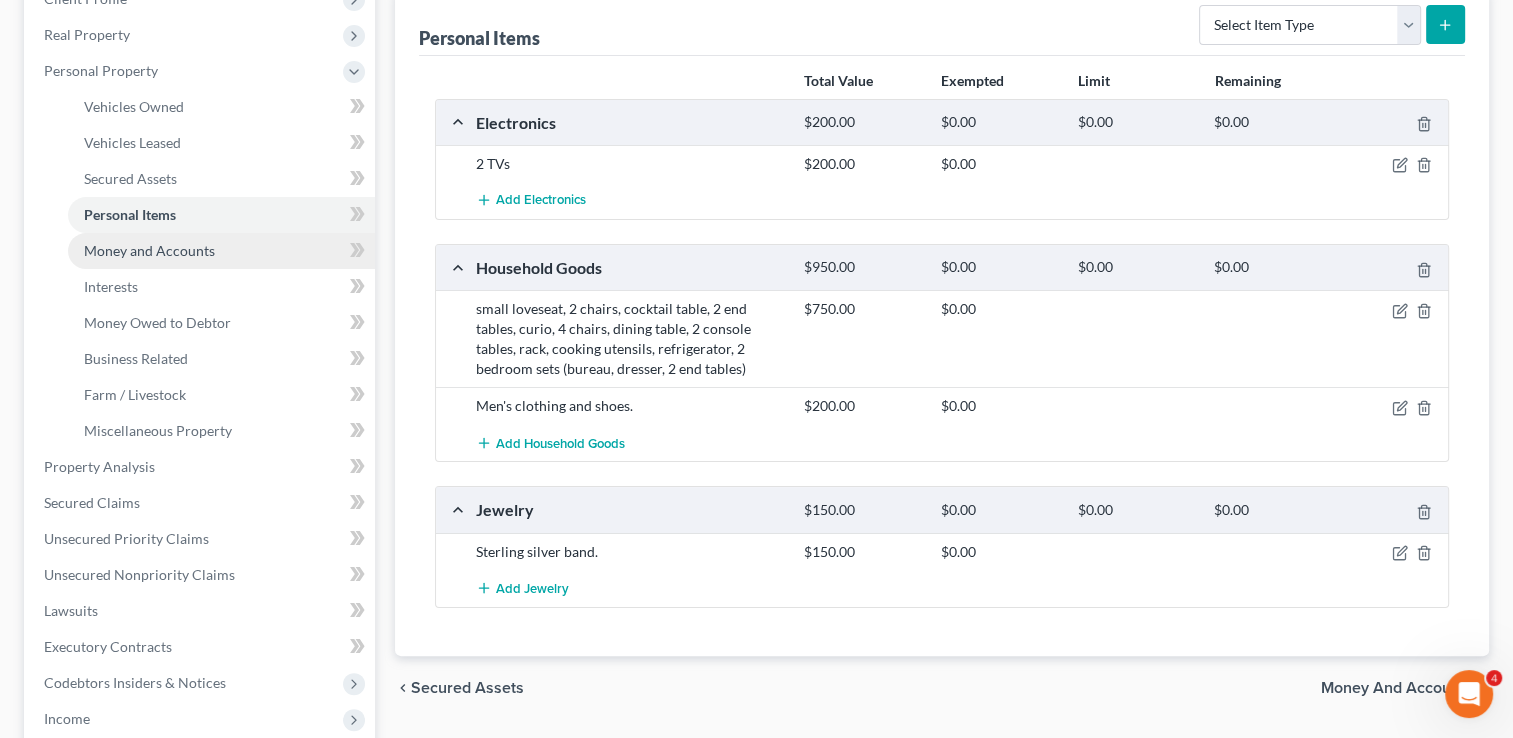 click on "Money and Accounts" at bounding box center (149, 250) 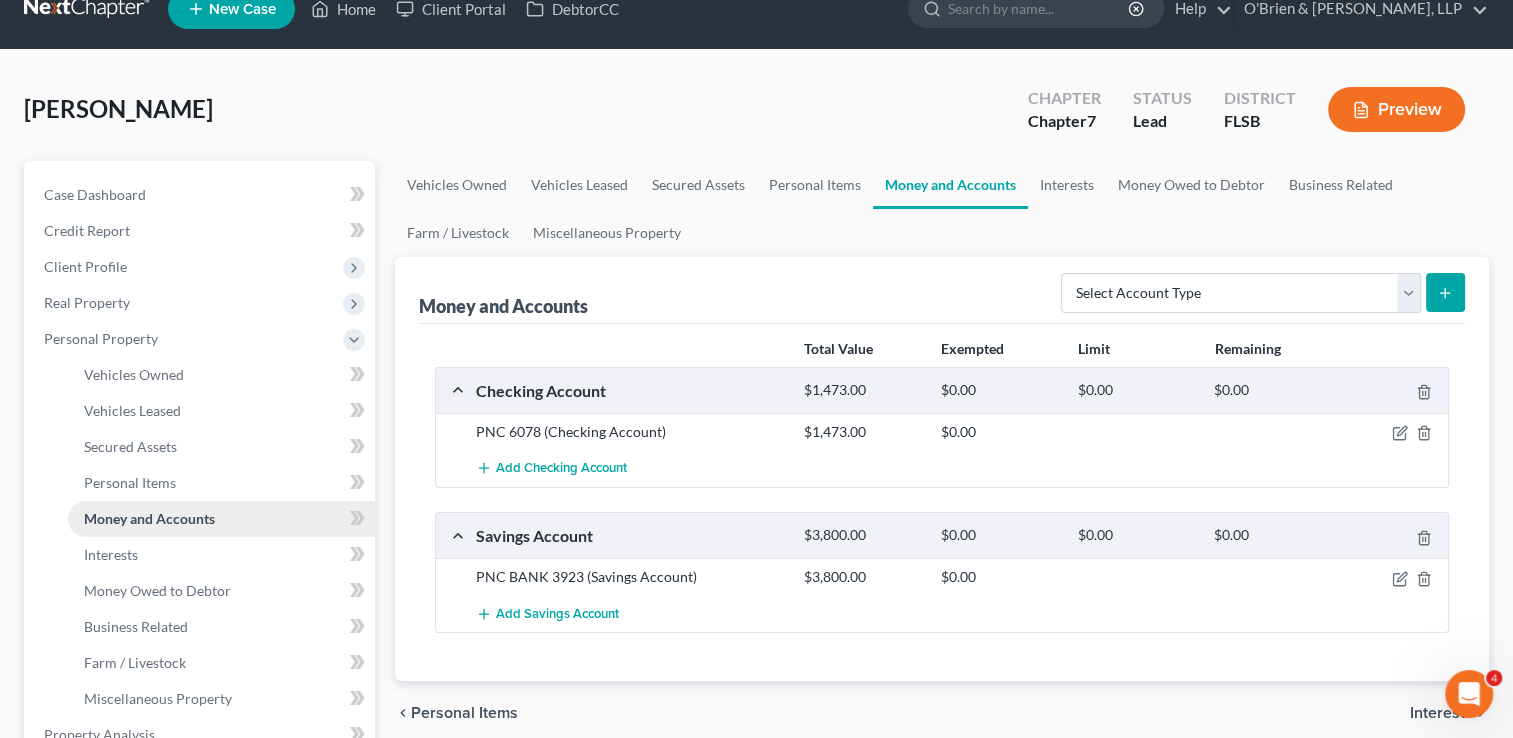 scroll, scrollTop: 0, scrollLeft: 0, axis: both 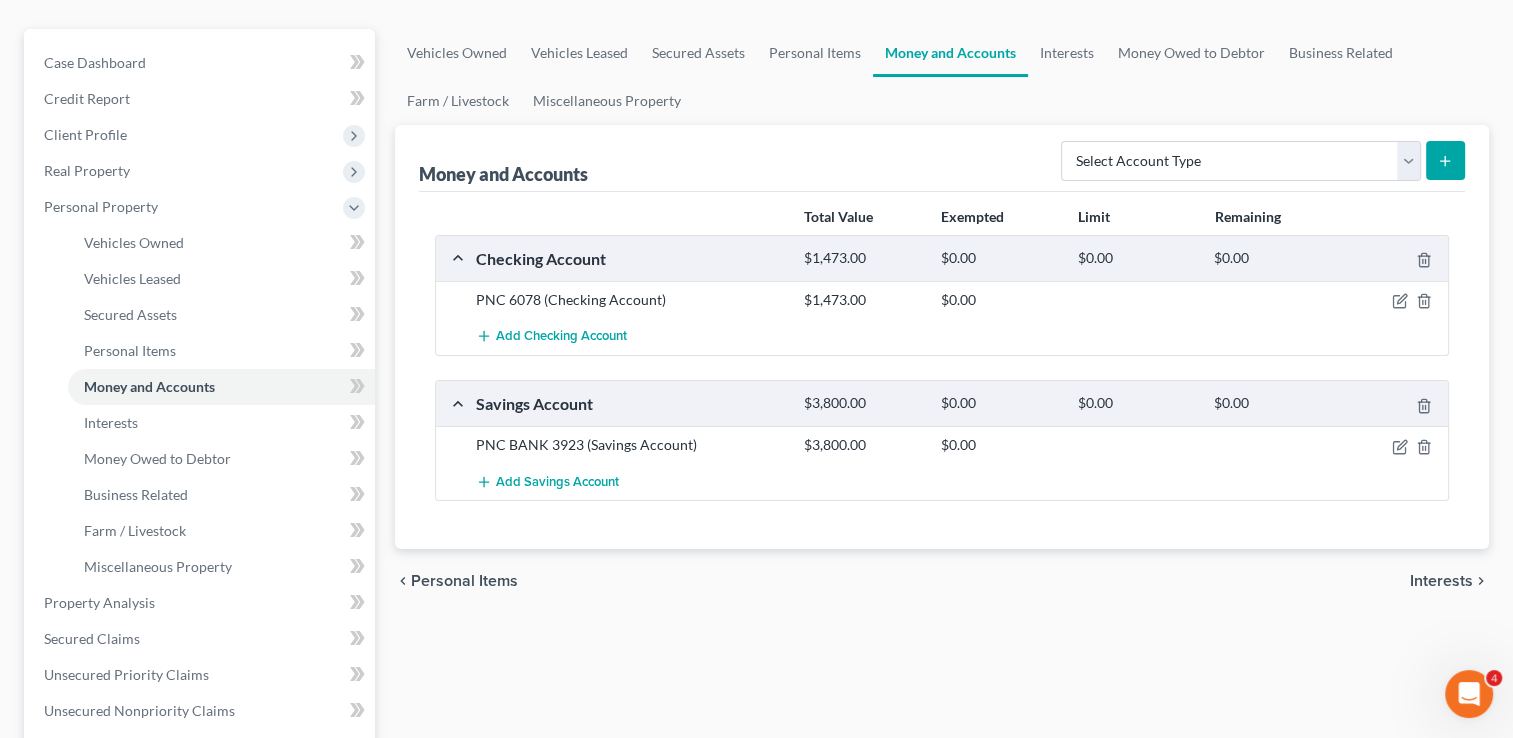 click at bounding box center (1395, 300) 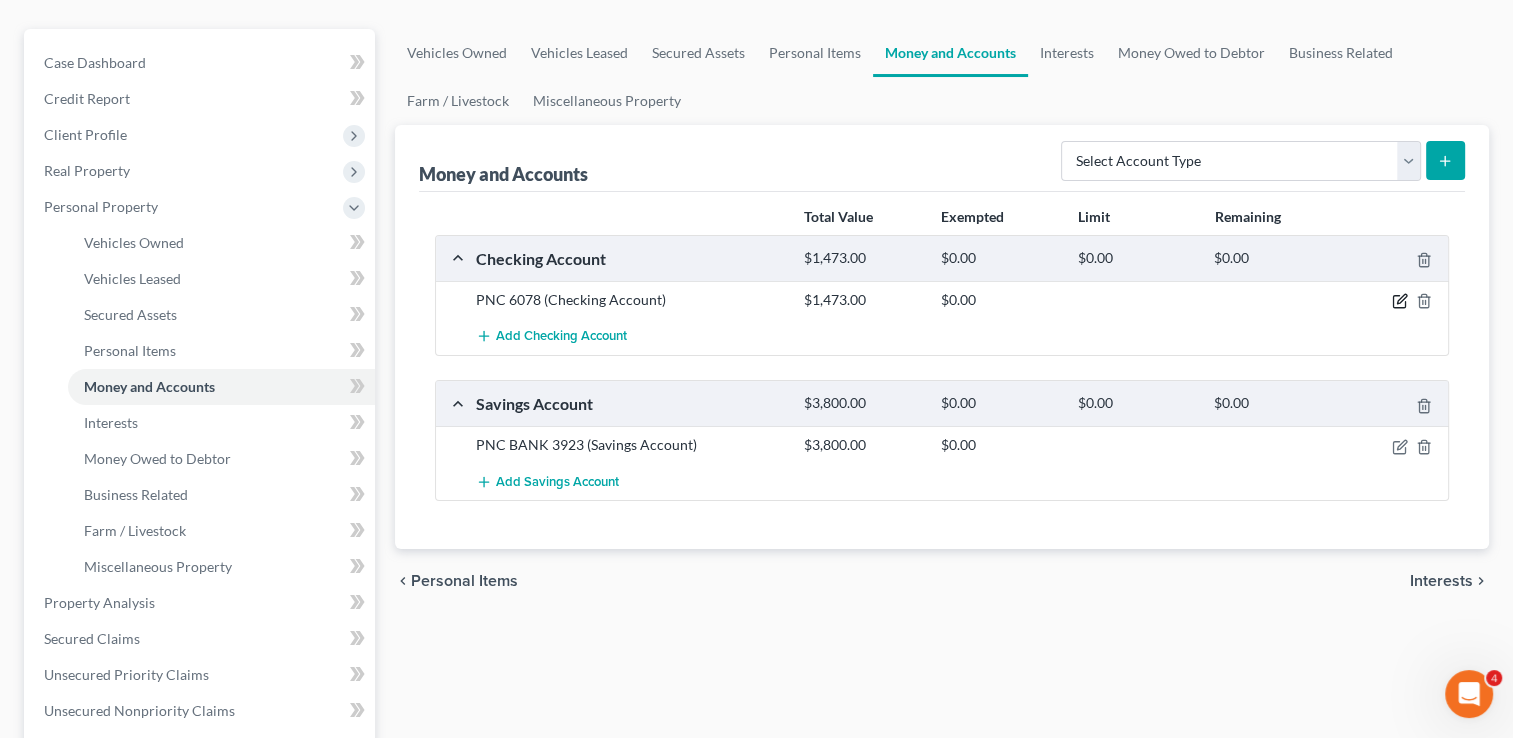 click 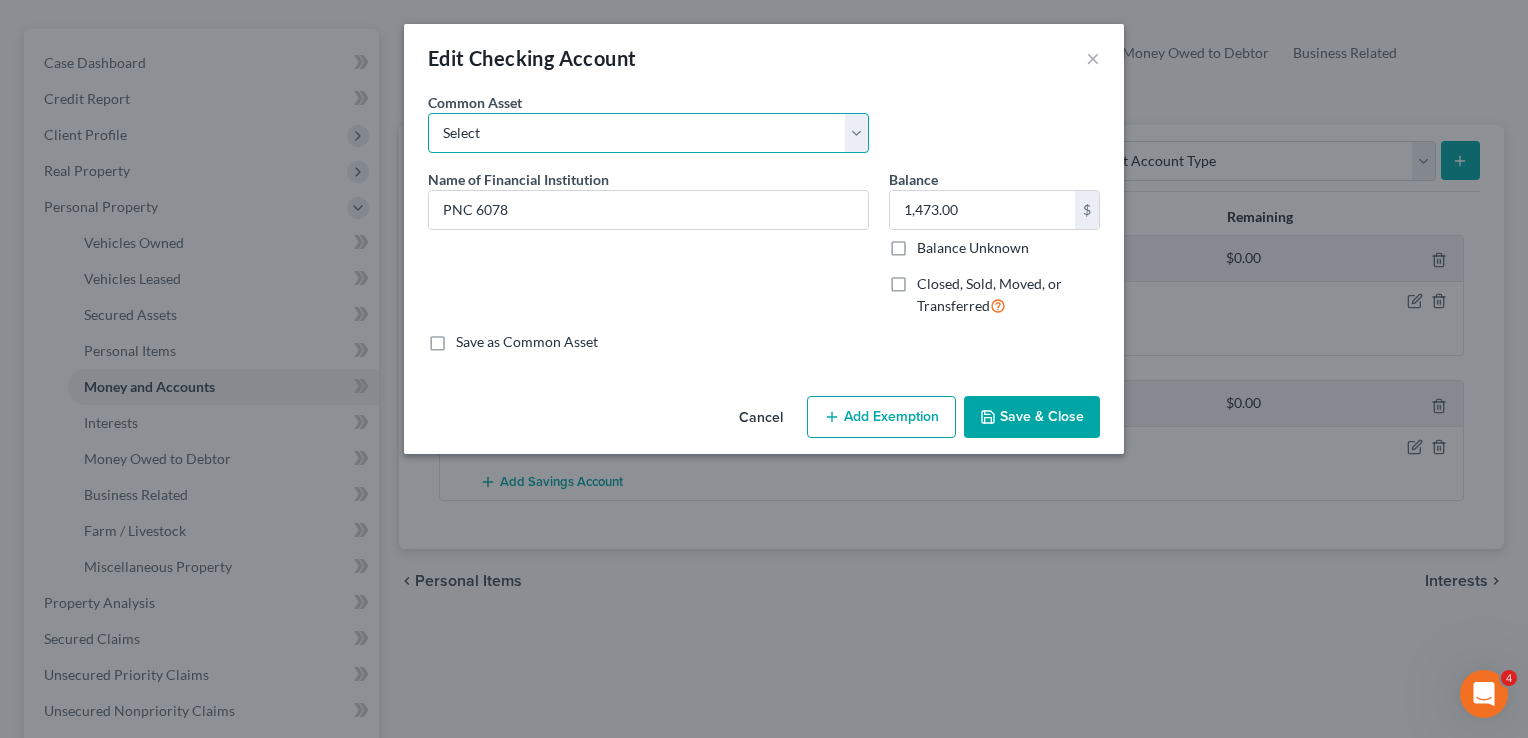 click on "Select [PERSON_NAME]  [PERSON_NAME] [PERSON_NAME]  2078  Therapy GG, LLC Bank of America Space Coast Credit Union Space Coast Credit Union x7140 Publix Employees Federak Credit Union [PERSON_NAME] Fargo x8714 SunTrust x0051 Space Coast Credit Union" at bounding box center (648, 133) 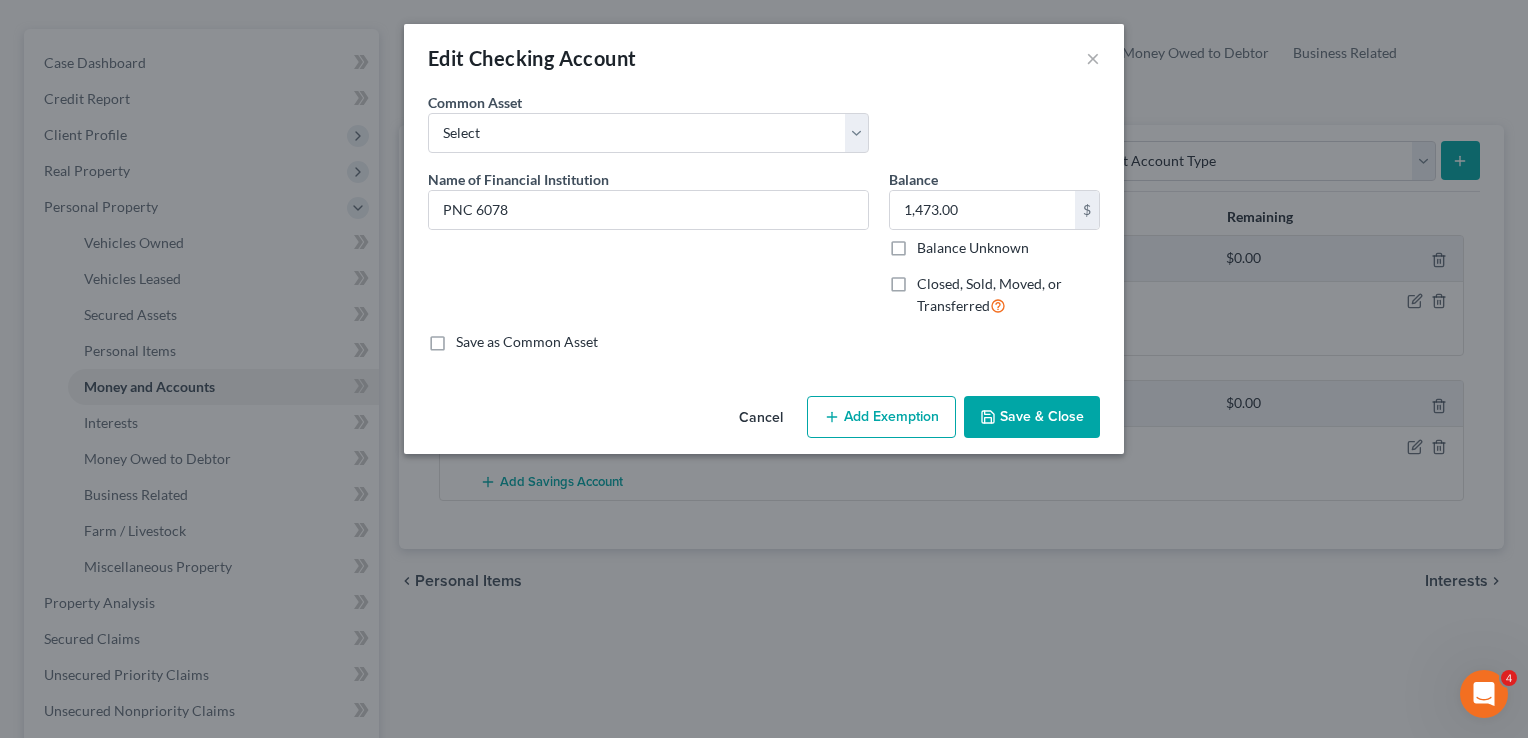 click 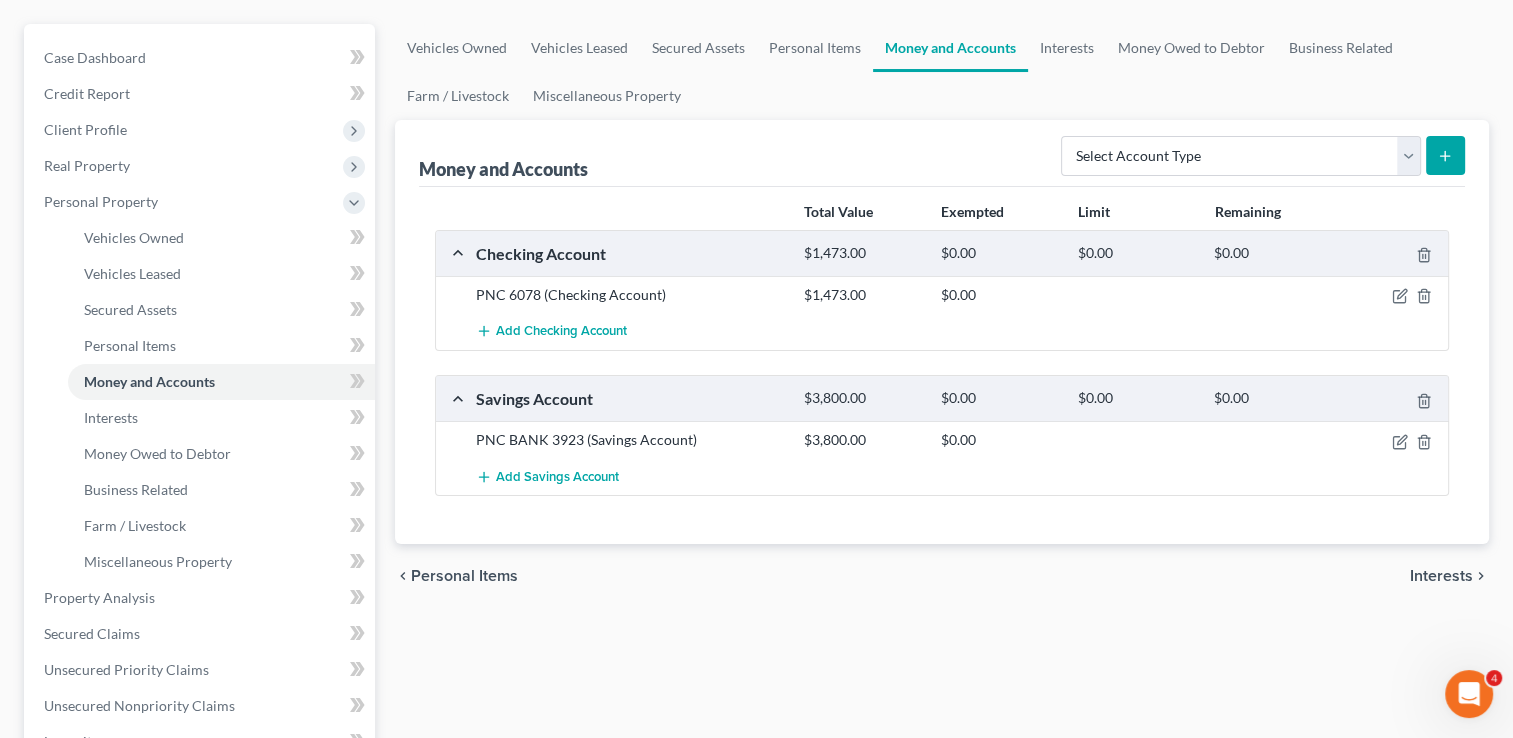 scroll, scrollTop: 0, scrollLeft: 0, axis: both 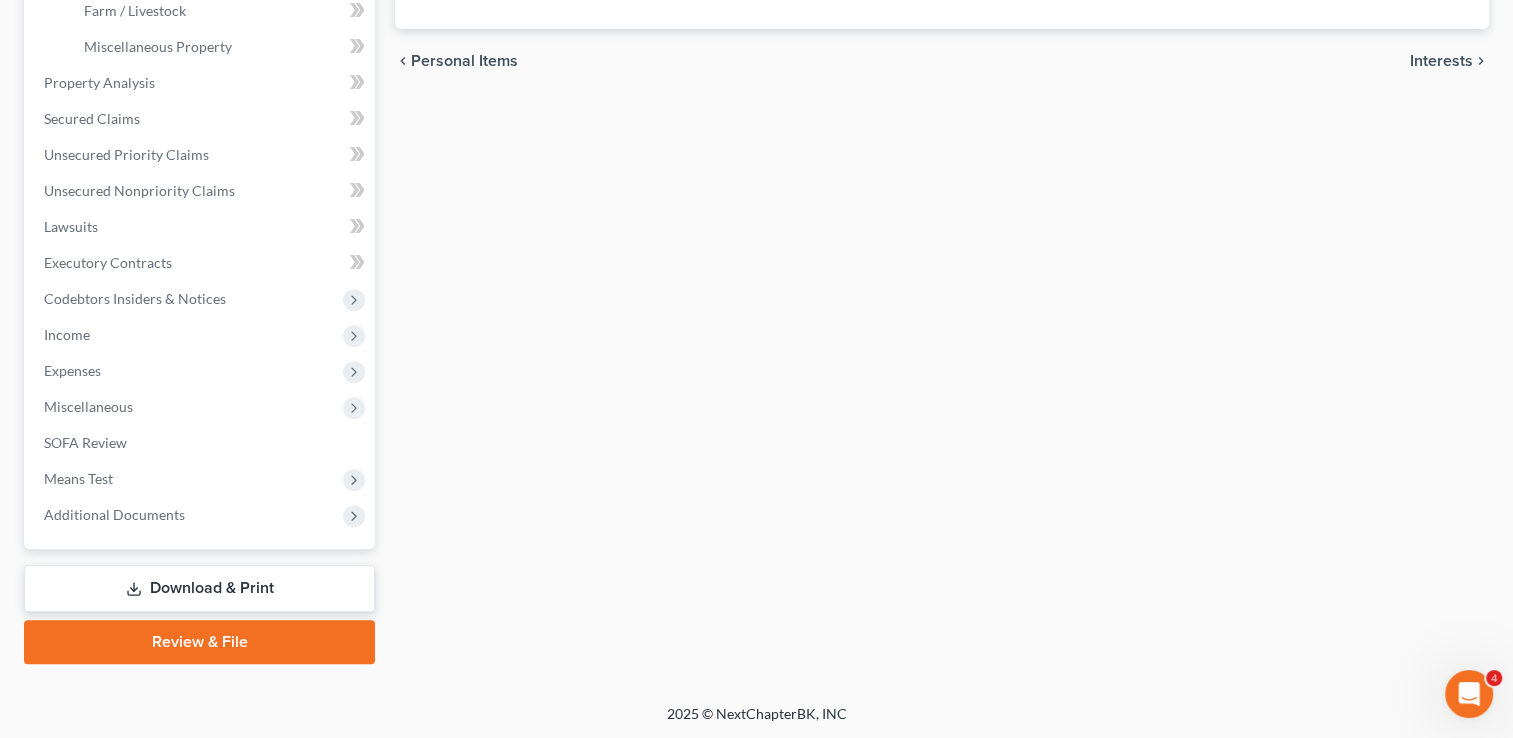click on "Download & Print" at bounding box center (199, 588) 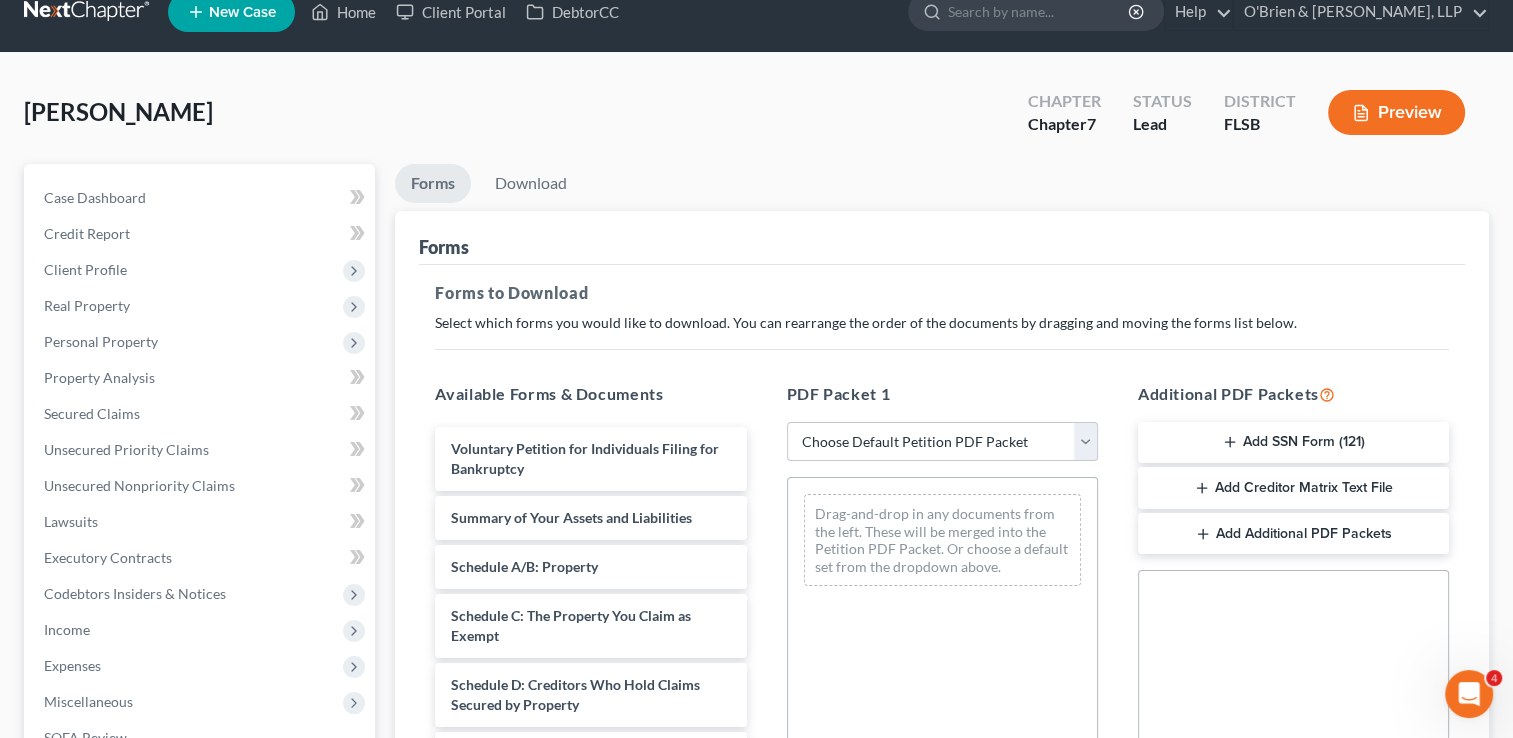 scroll, scrollTop: 0, scrollLeft: 0, axis: both 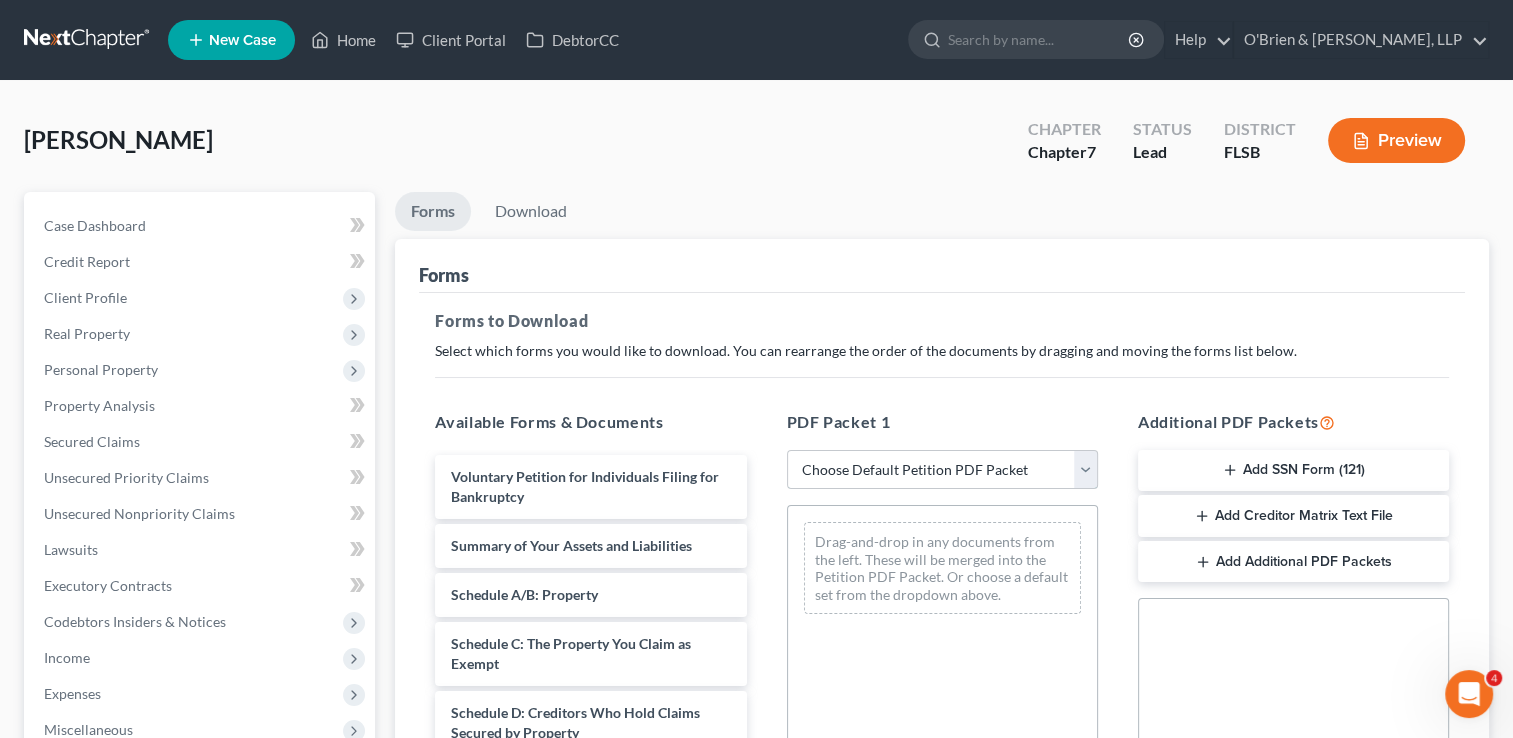 click on "Choose Default Petition PDF Packet Complete Bankruptcy Petition (all forms and schedules) Emergency Filing Forms (Petition and Creditor List Only) Amended Forms Signature Pages Only [PERSON_NAME] Statement of Current Monthly Income Balance of Schedules Draft Nophada Von Sinner Balance of Schedules Draft Nophada Von Sinner Balance of Schedules to File Nophada Von Sinner [PERSON_NAME], SOFA, Decl [PERSON_NAME]" at bounding box center [942, 470] 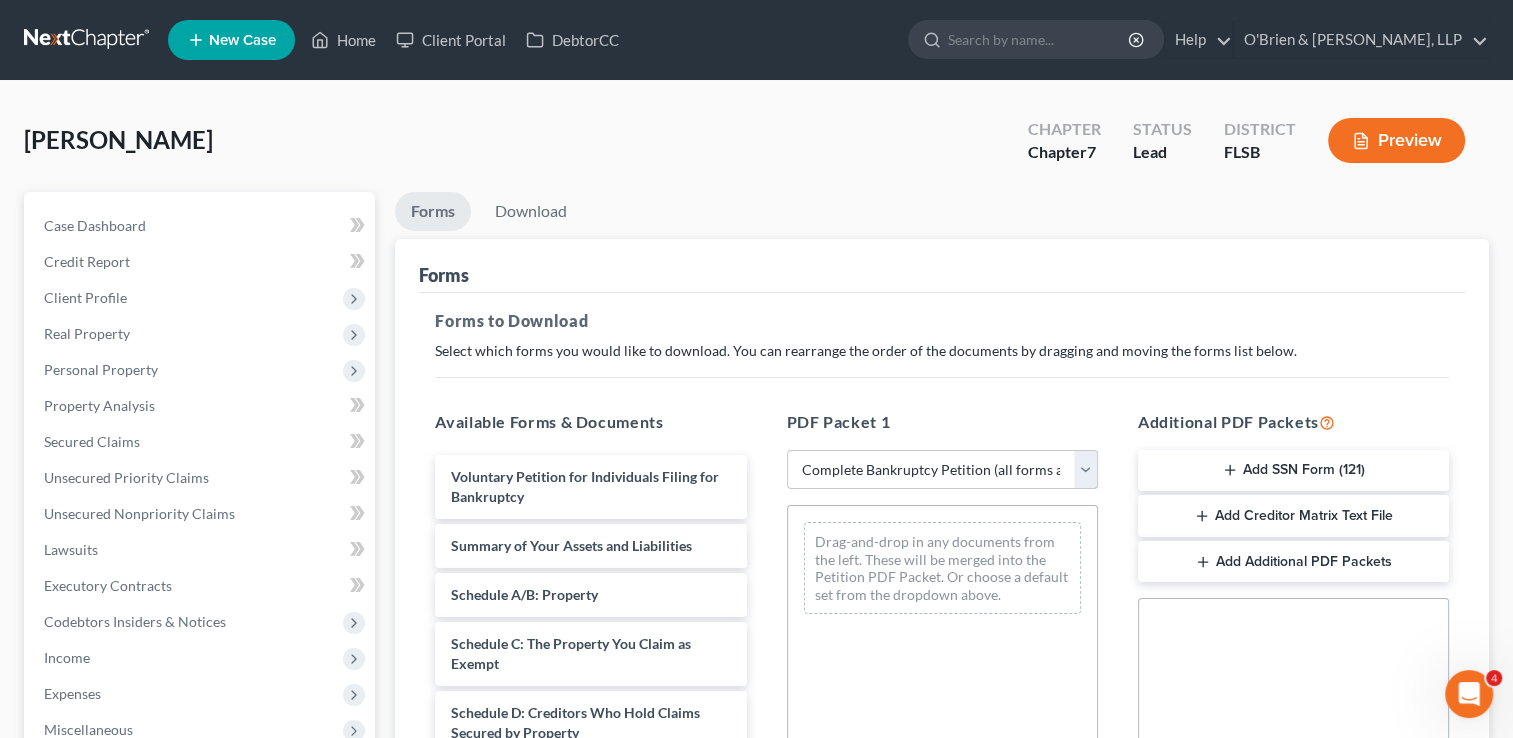 click on "Choose Default Petition PDF Packet Complete Bankruptcy Petition (all forms and schedules) Emergency Filing Forms (Petition and Creditor List Only) Amended Forms Signature Pages Only [PERSON_NAME] Statement of Current Monthly Income Balance of Schedules Draft Nophada Von Sinner Balance of Schedules Draft Nophada Von Sinner Balance of Schedules to File Nophada Von Sinner [PERSON_NAME], SOFA, Decl [PERSON_NAME]" at bounding box center (942, 470) 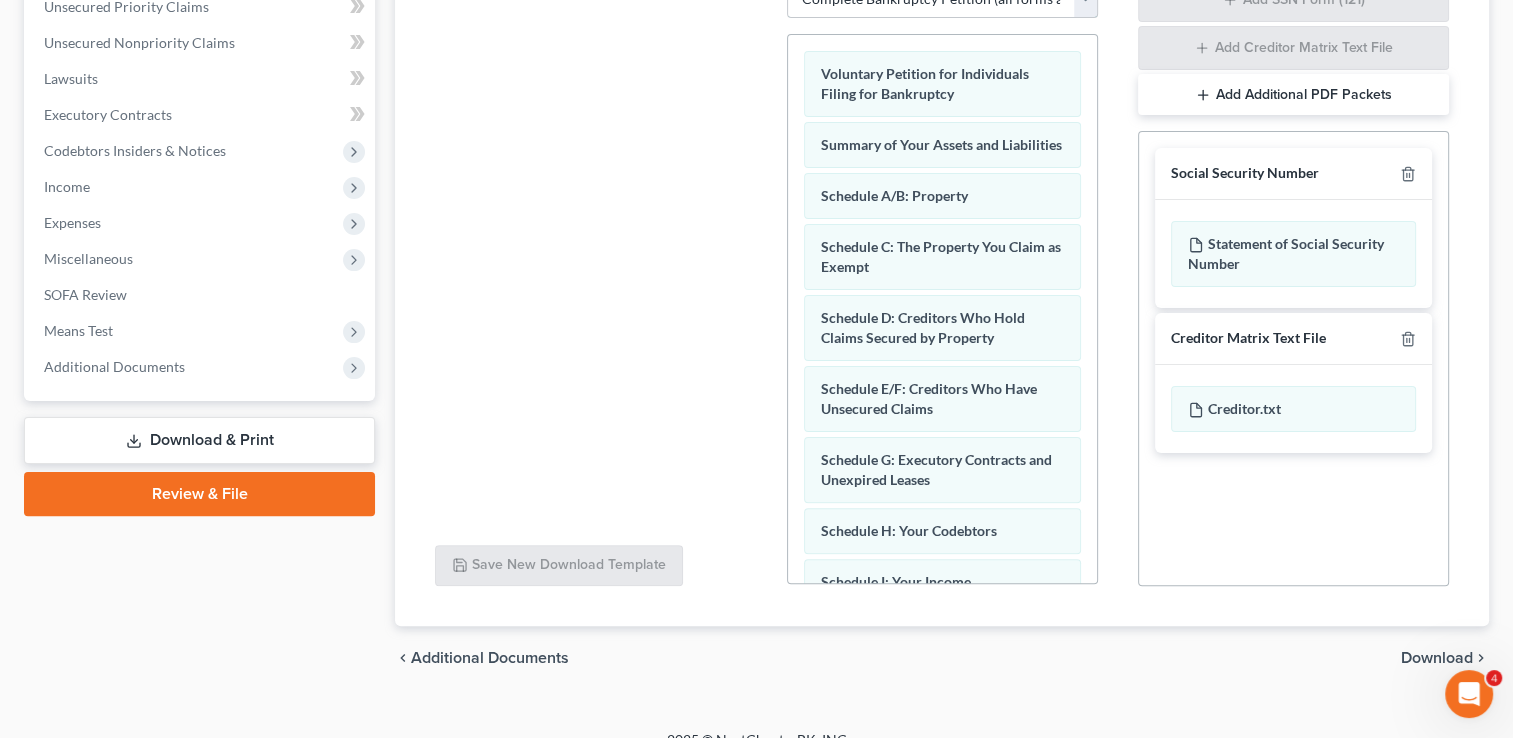 scroll, scrollTop: 496, scrollLeft: 0, axis: vertical 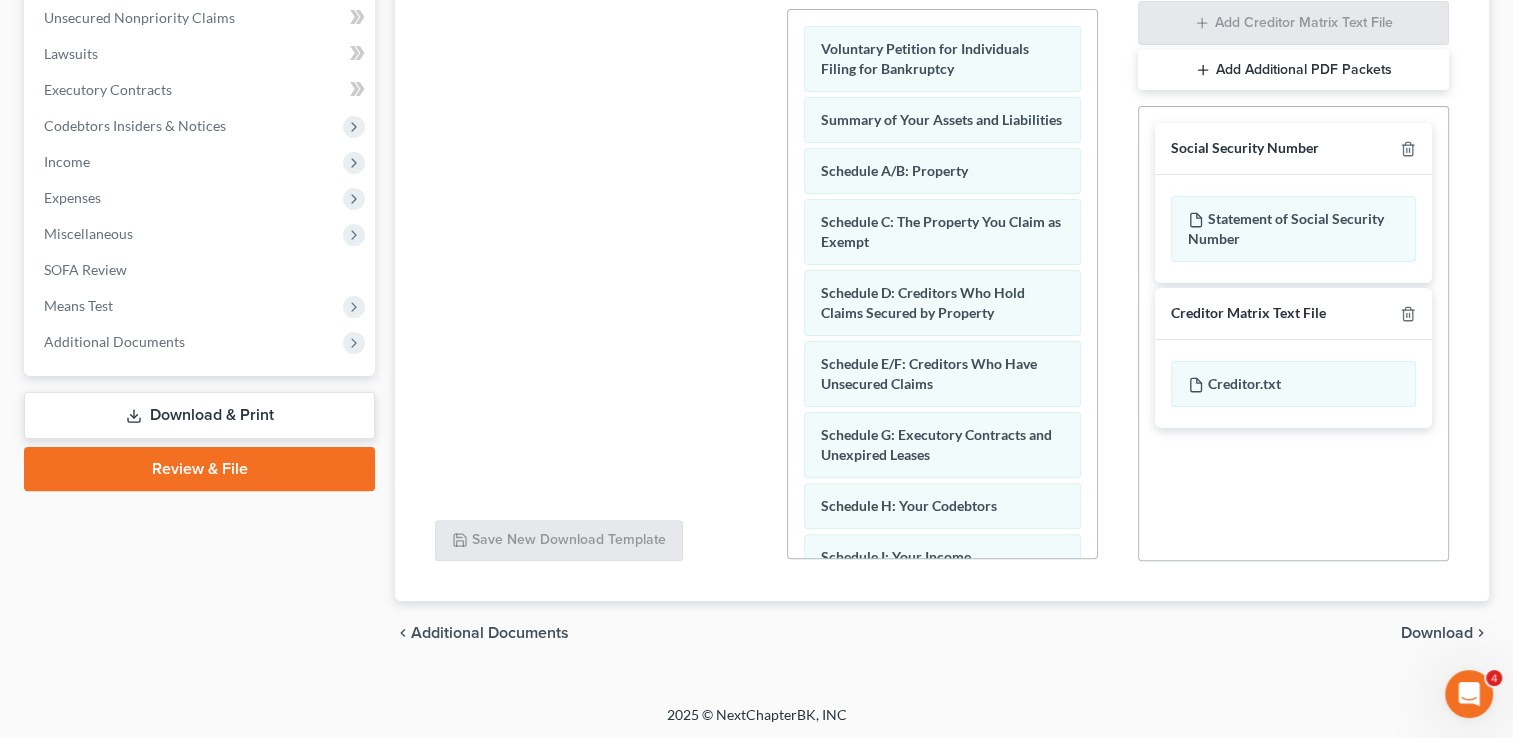 click on "Download" at bounding box center (1437, 633) 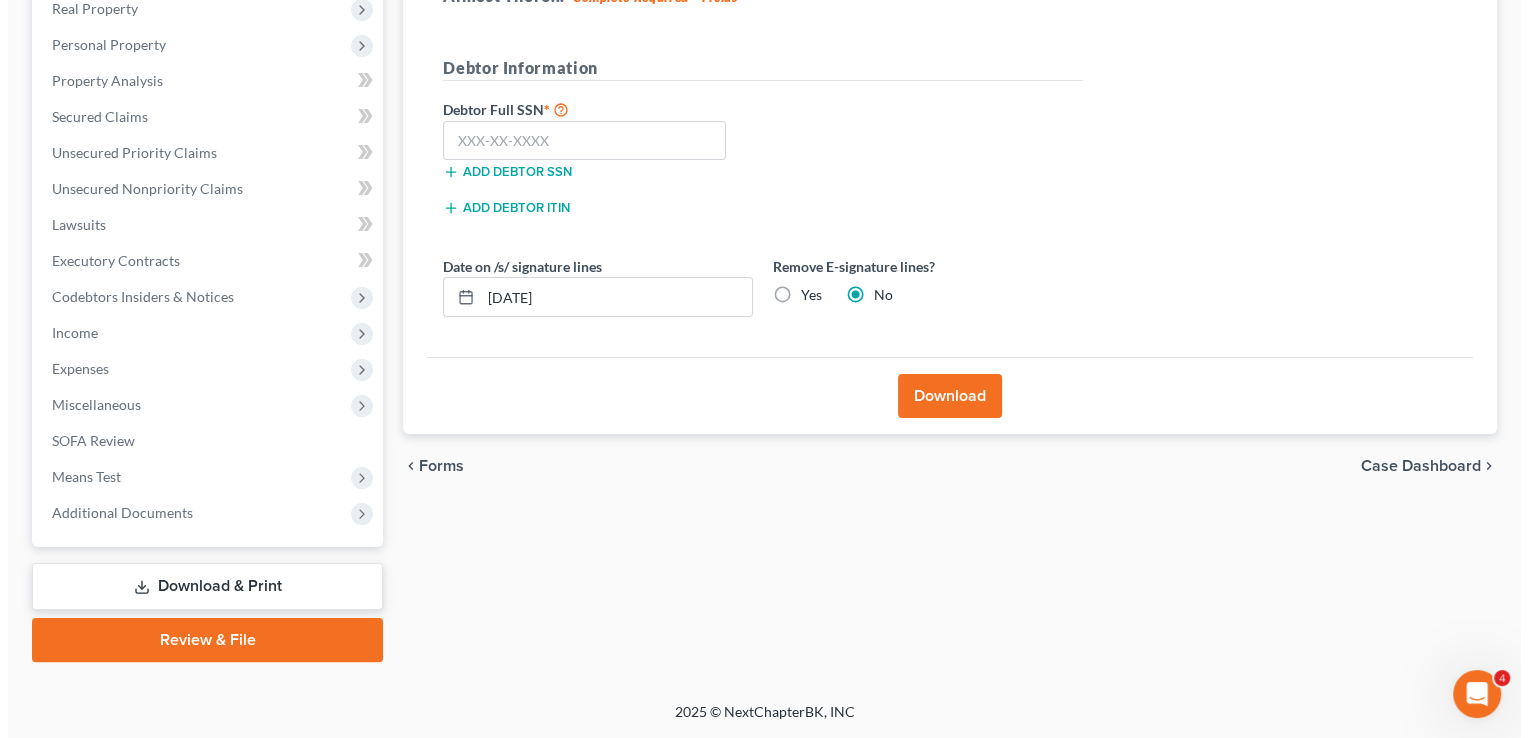 scroll, scrollTop: 323, scrollLeft: 0, axis: vertical 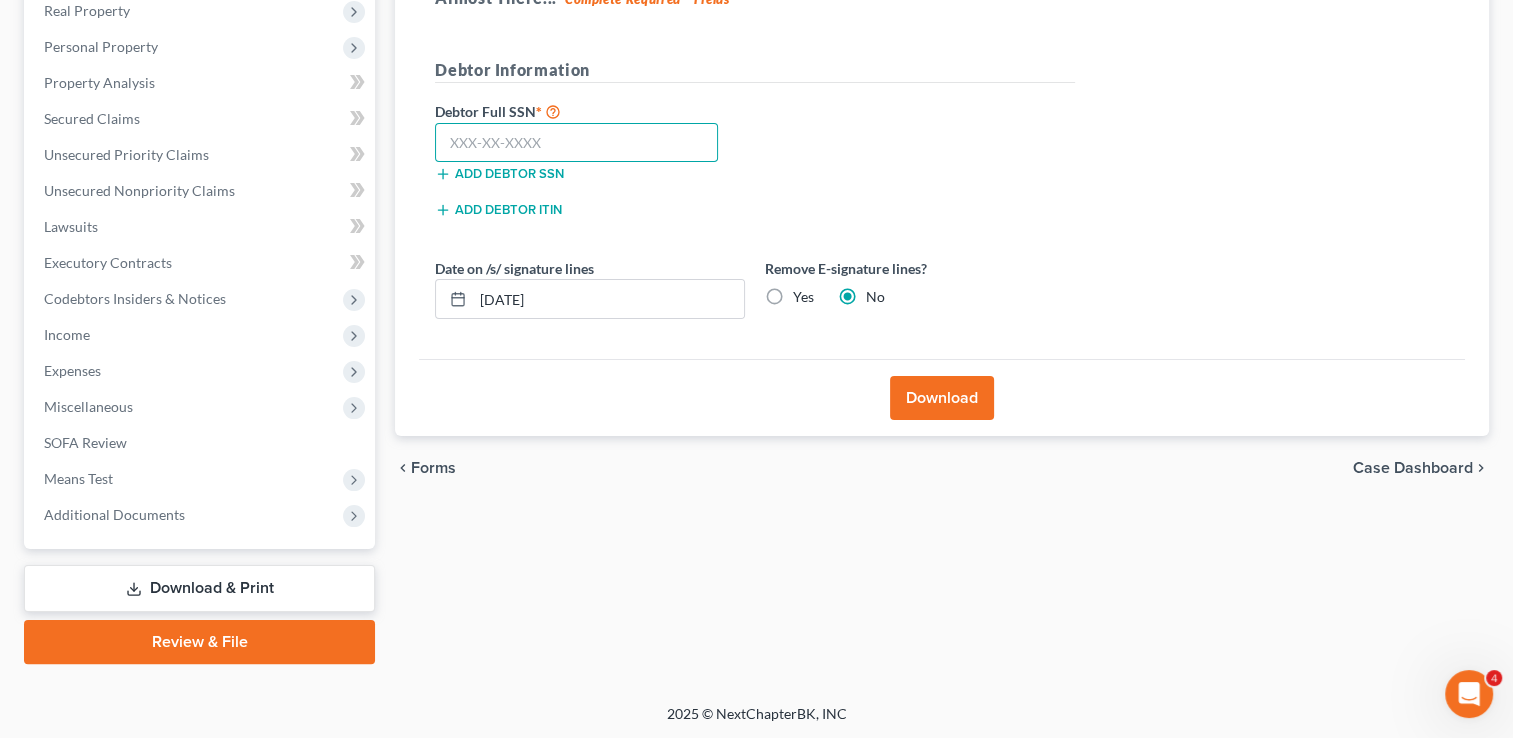 click at bounding box center [576, 143] 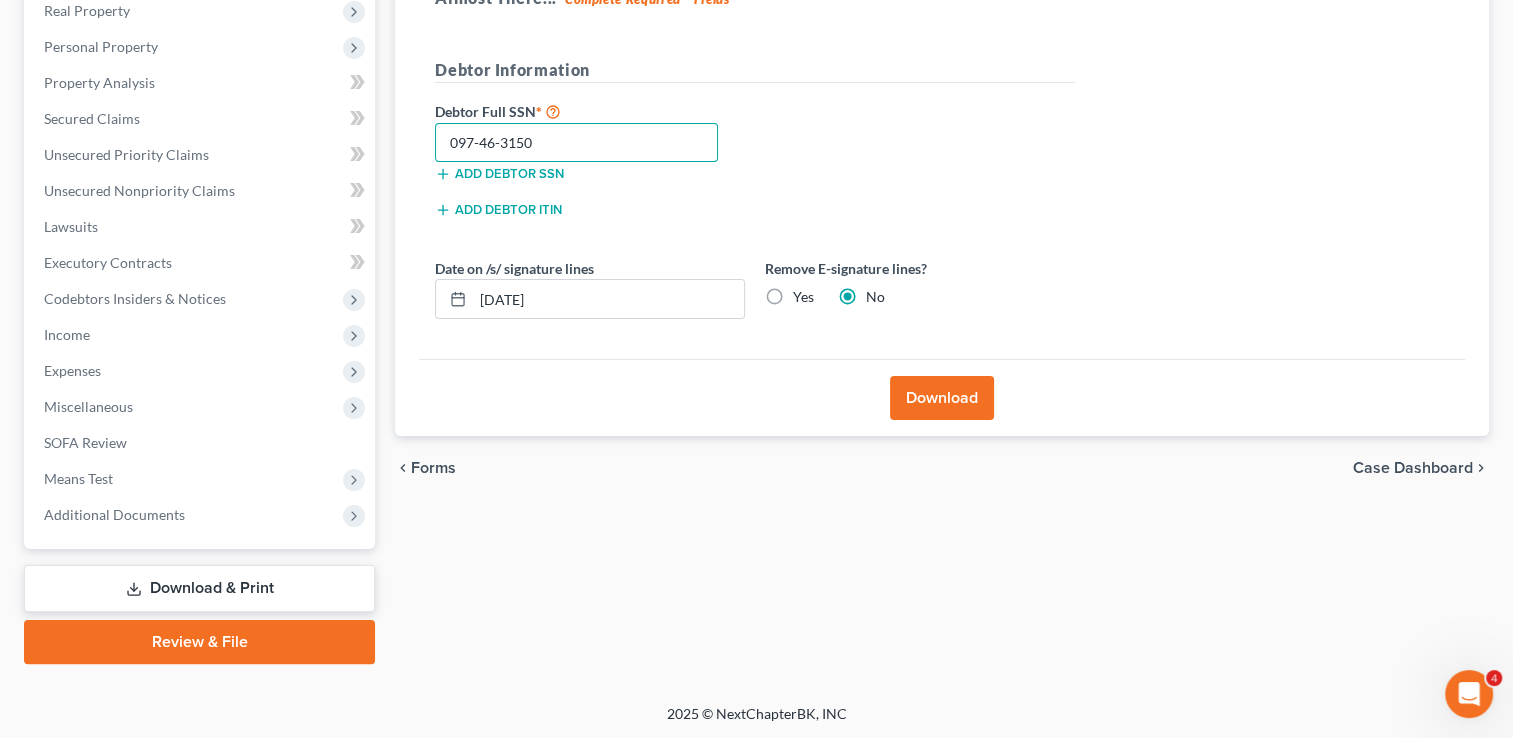 type on "097-46-3150" 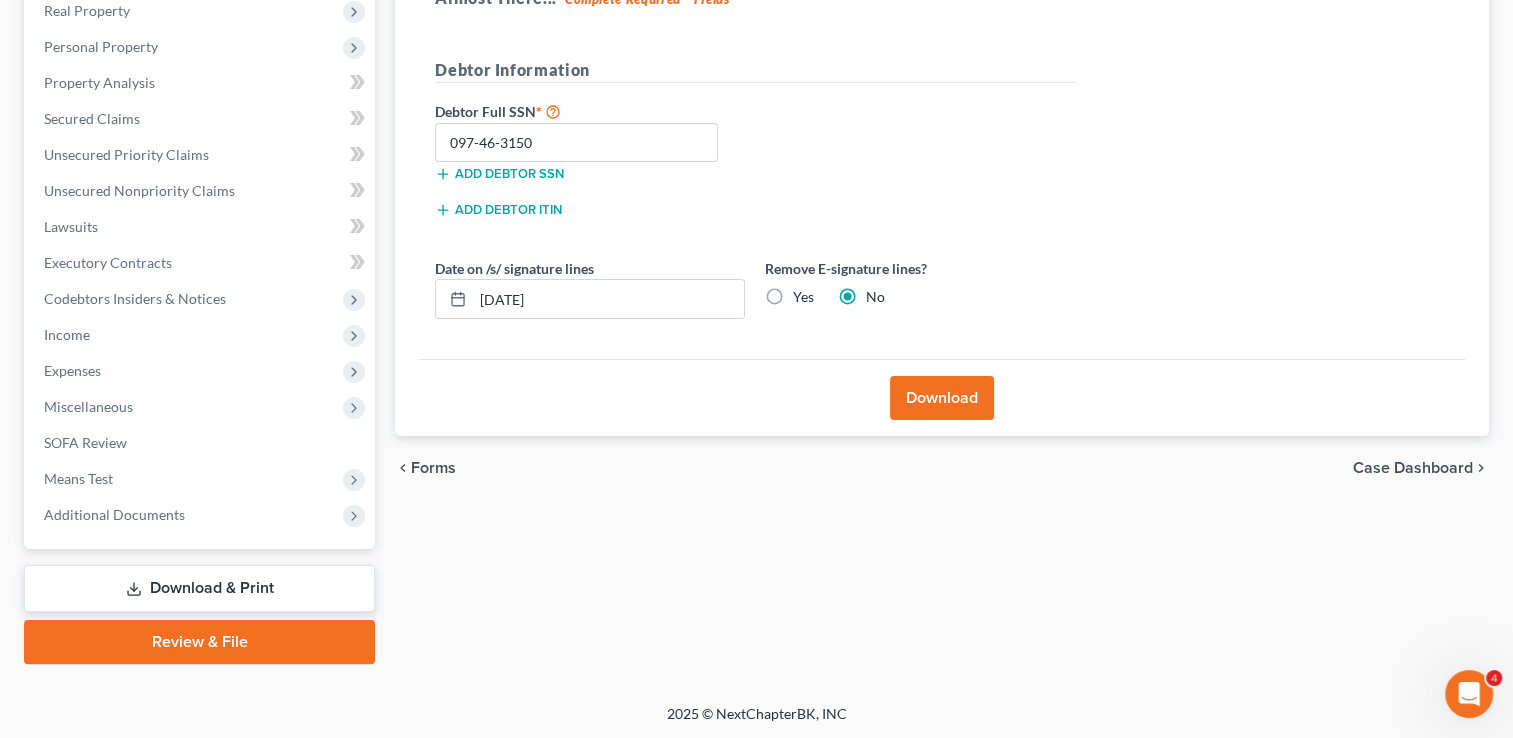 click on "Download" at bounding box center [942, 398] 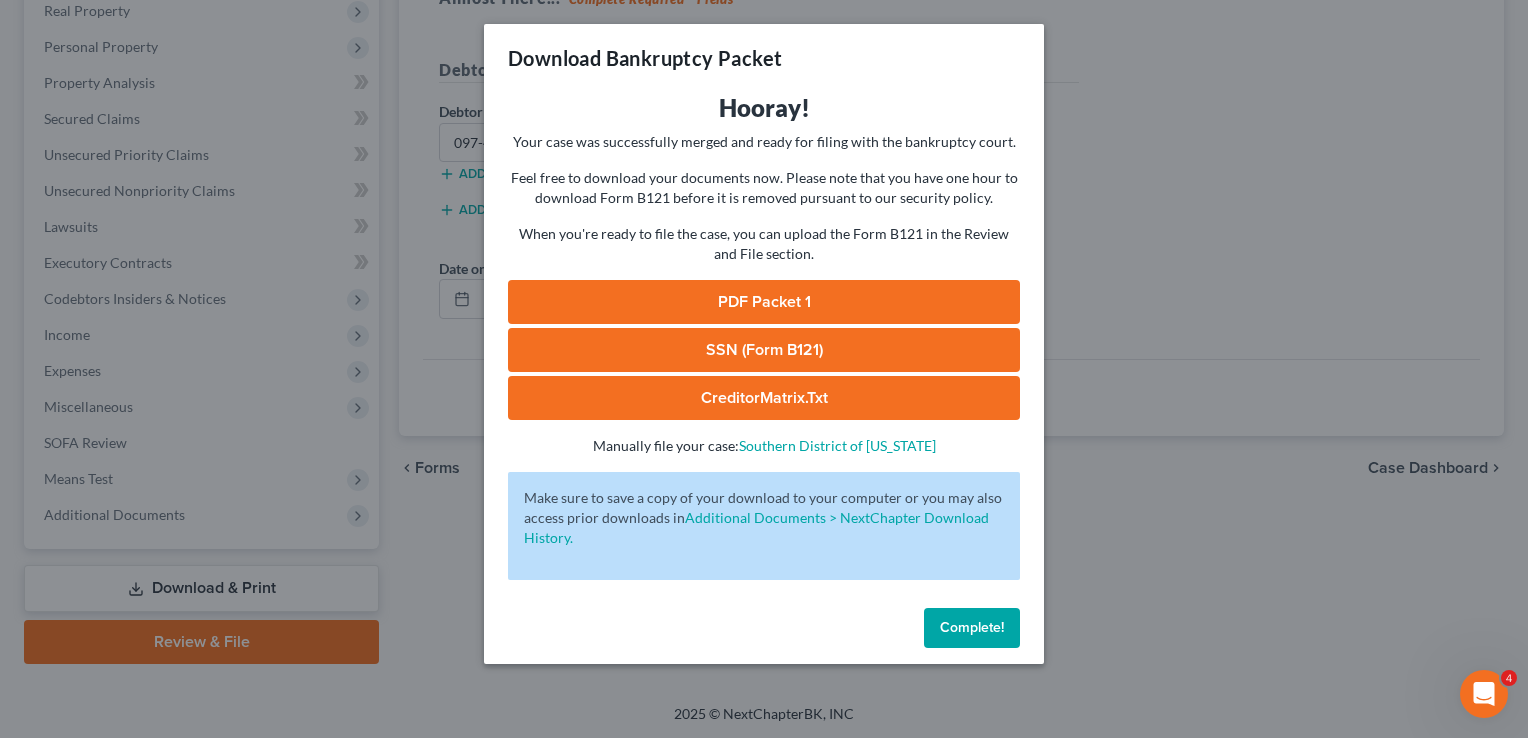 click on "PDF Packet 1" at bounding box center (764, 302) 